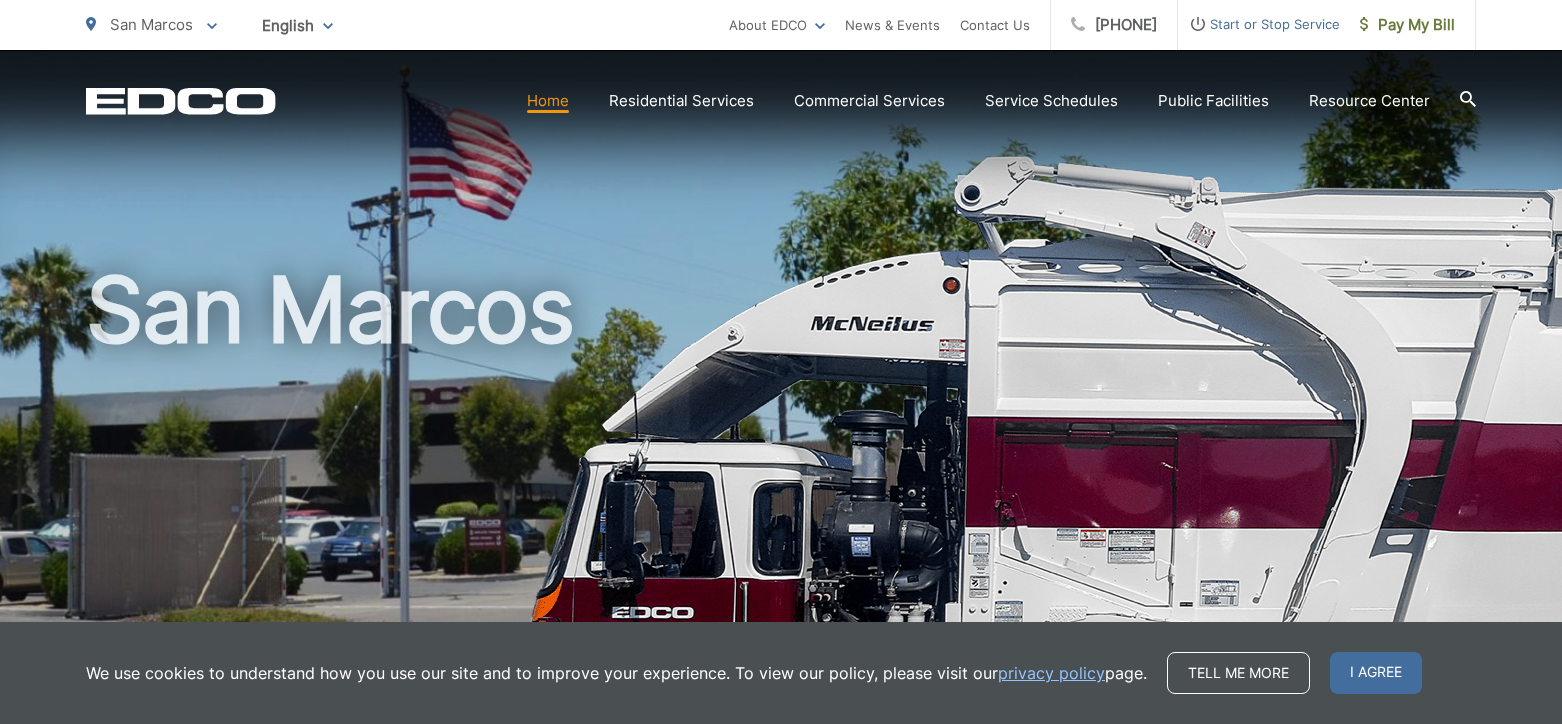 scroll, scrollTop: 0, scrollLeft: 0, axis: both 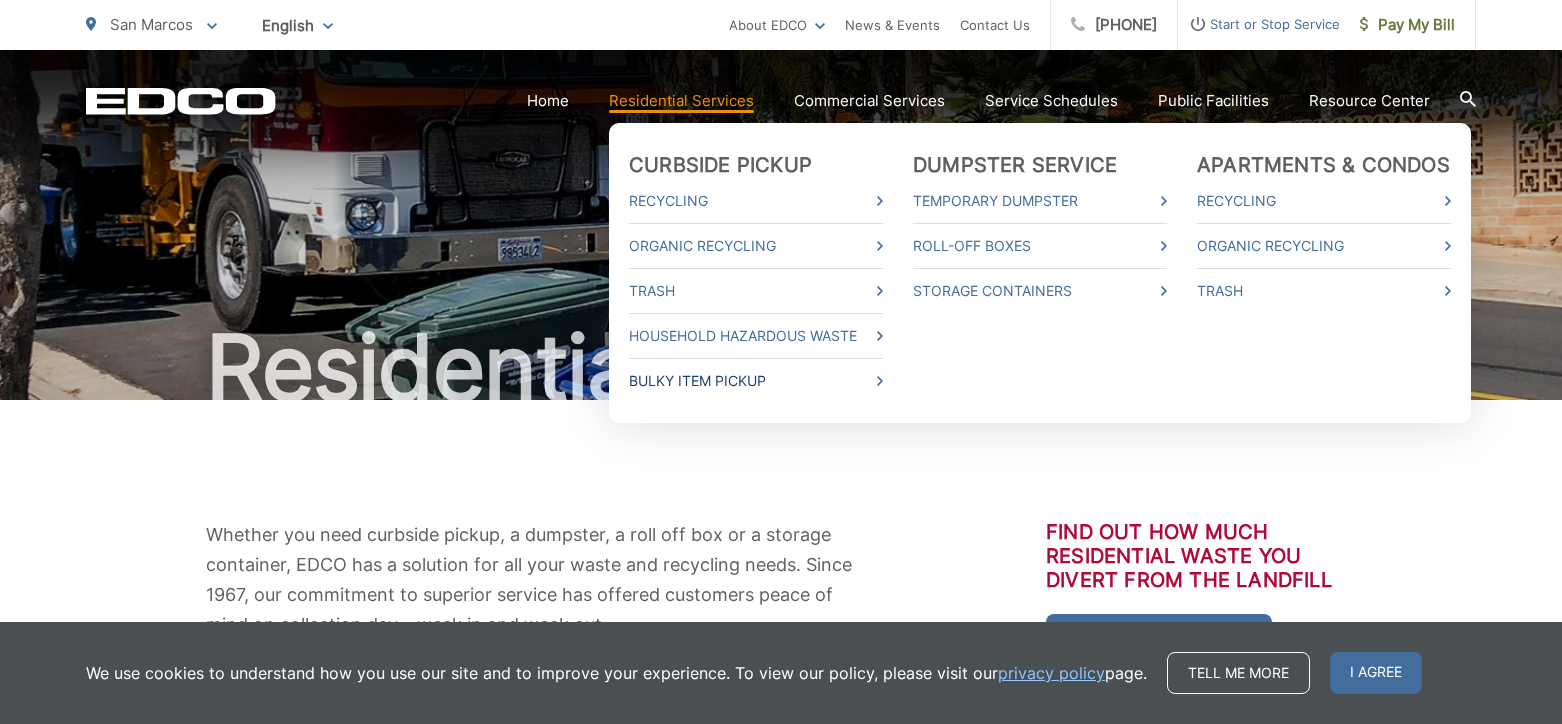 click on "Bulky Item Pickup" at bounding box center (756, 381) 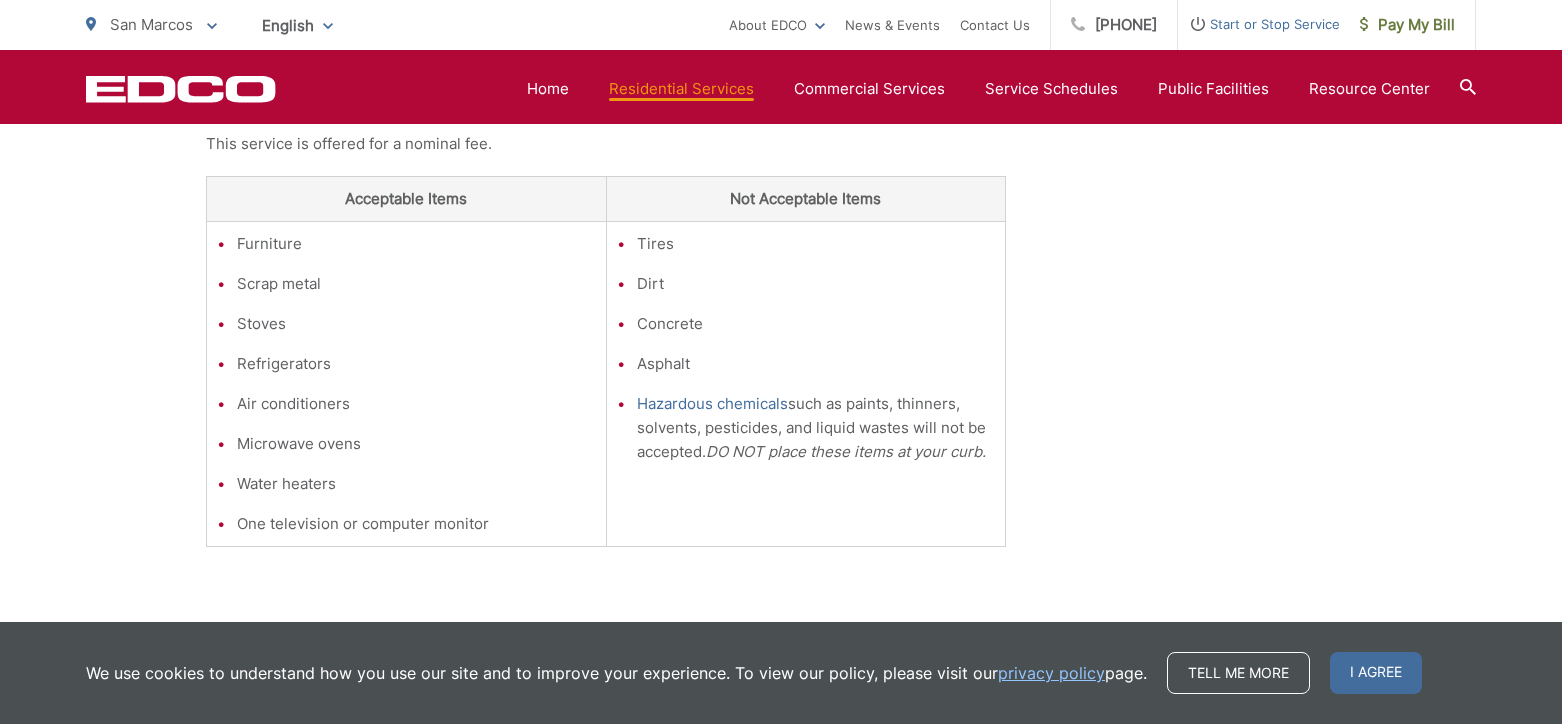 scroll, scrollTop: 0, scrollLeft: 0, axis: both 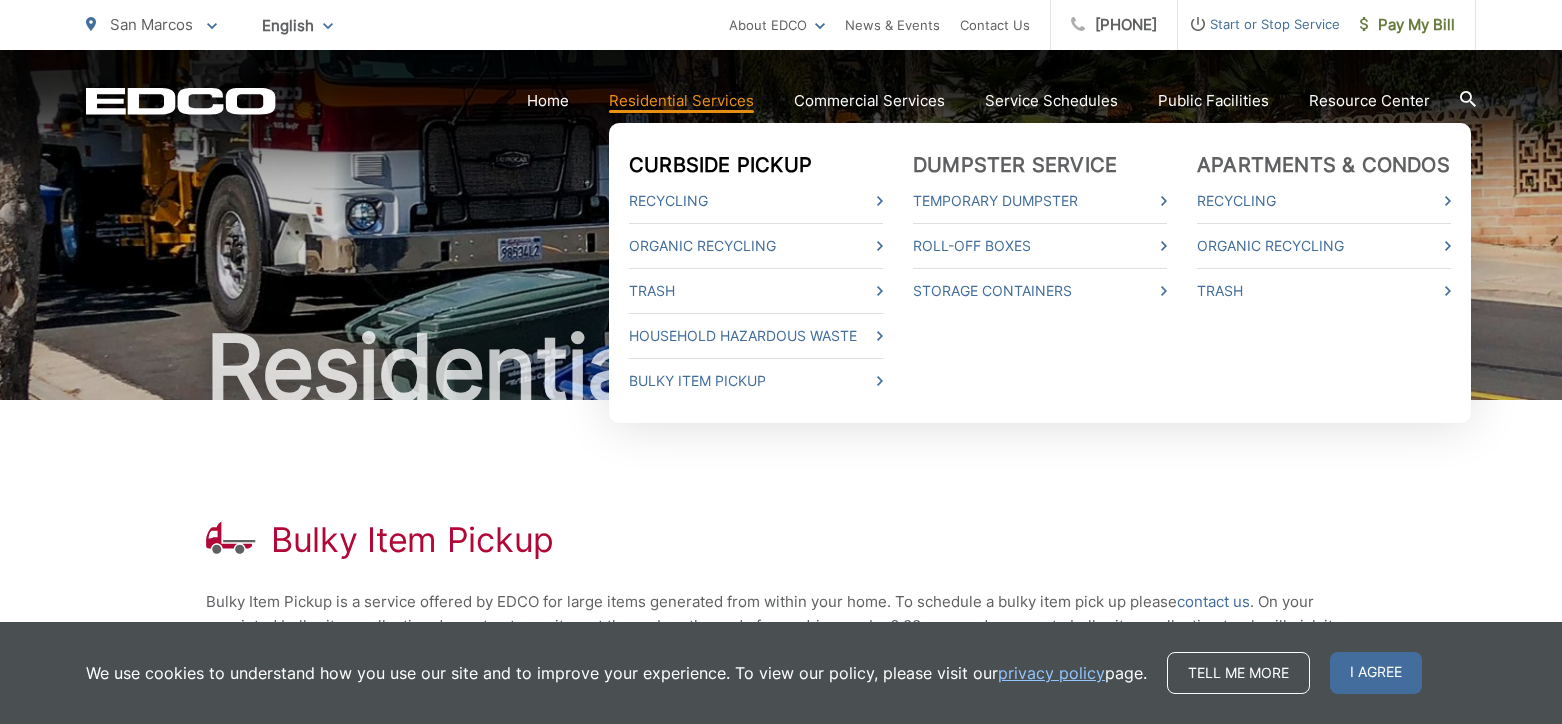 click on "Curbside Pickup" at bounding box center (720, 165) 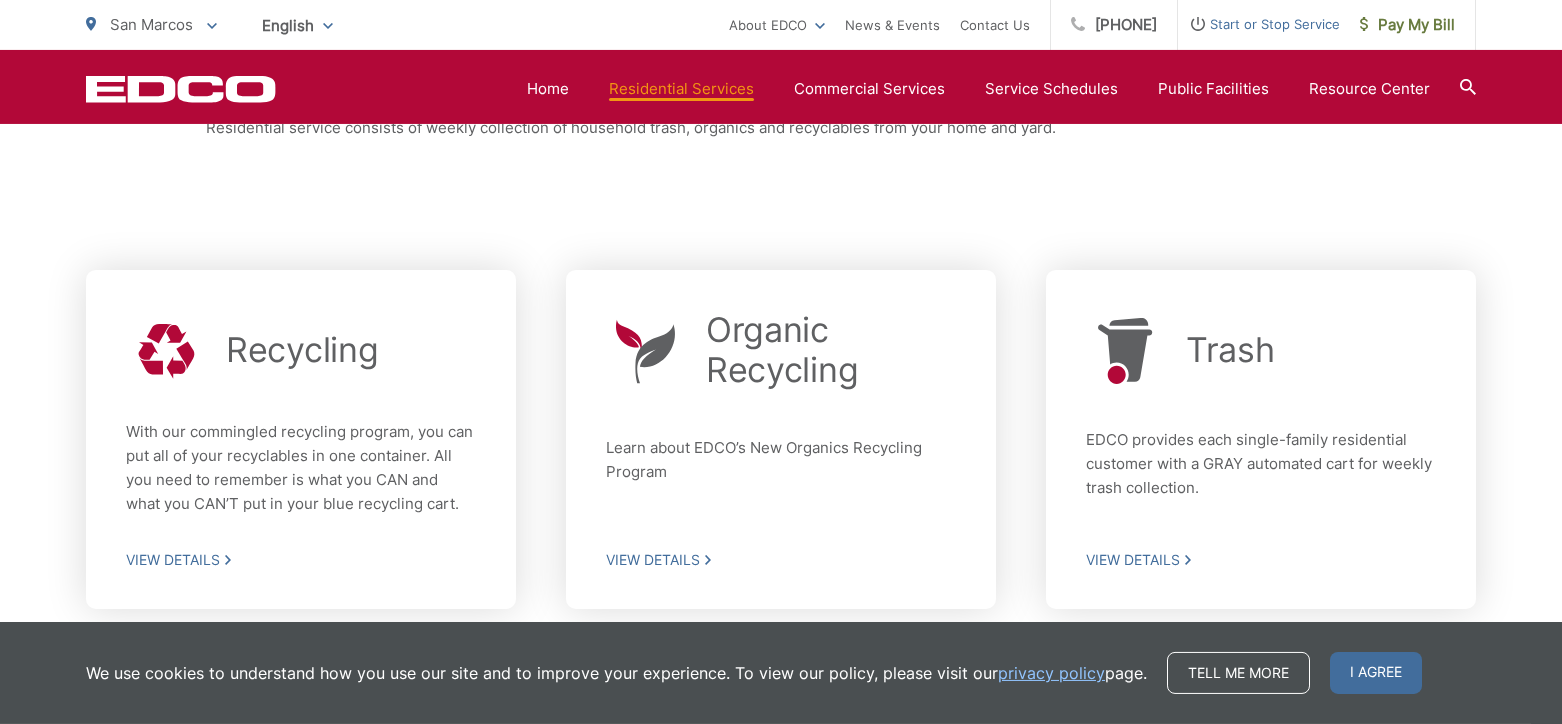 scroll, scrollTop: 639, scrollLeft: 0, axis: vertical 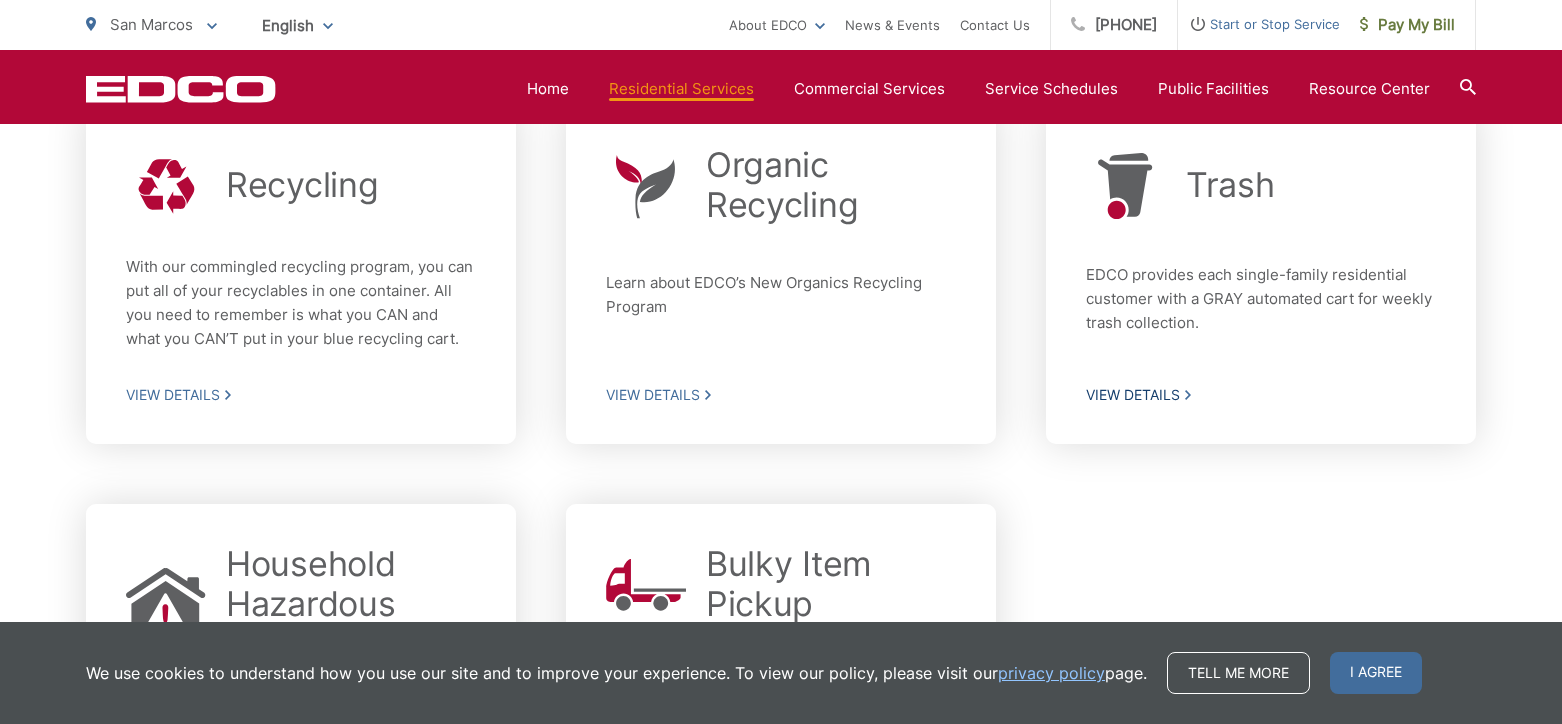 click on "View Details" at bounding box center [1261, 395] 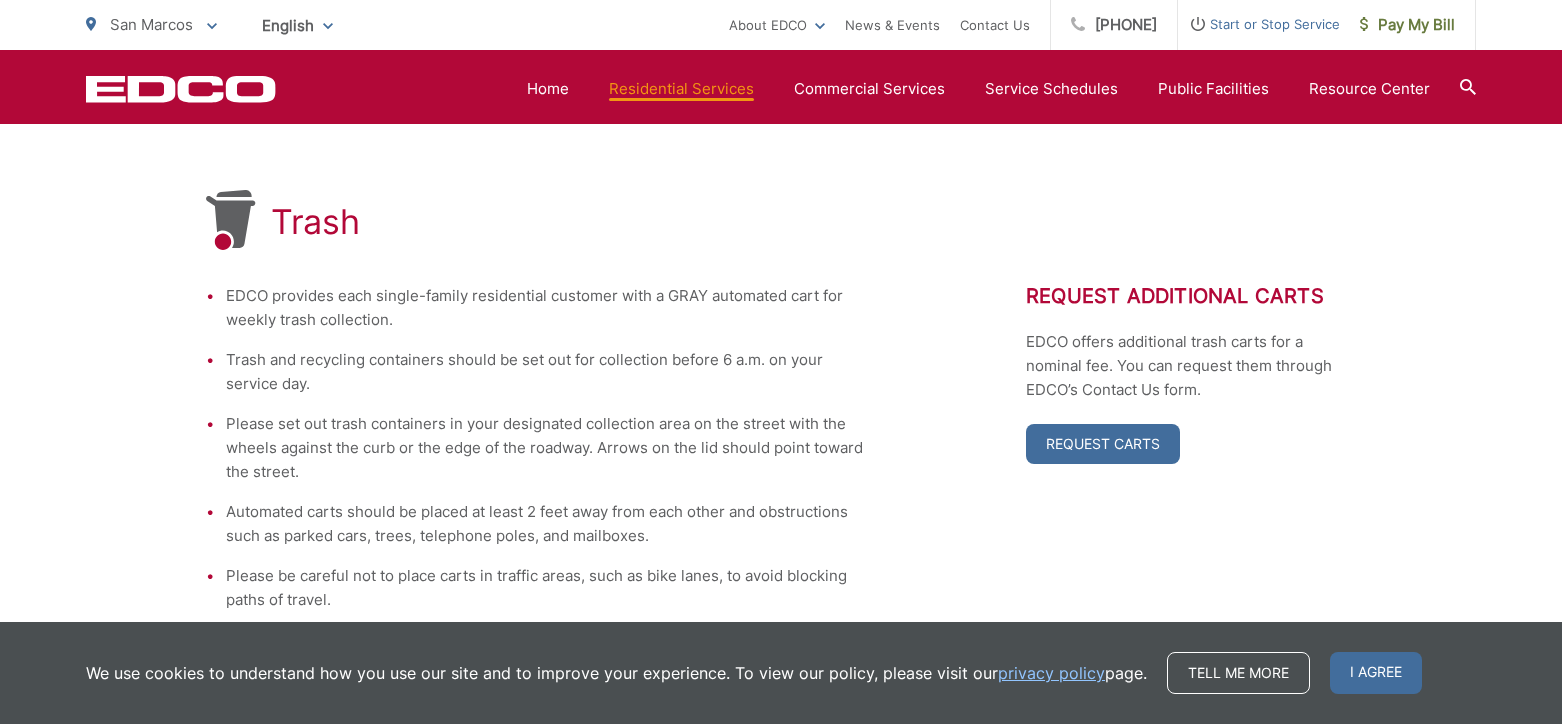 scroll, scrollTop: 440, scrollLeft: 0, axis: vertical 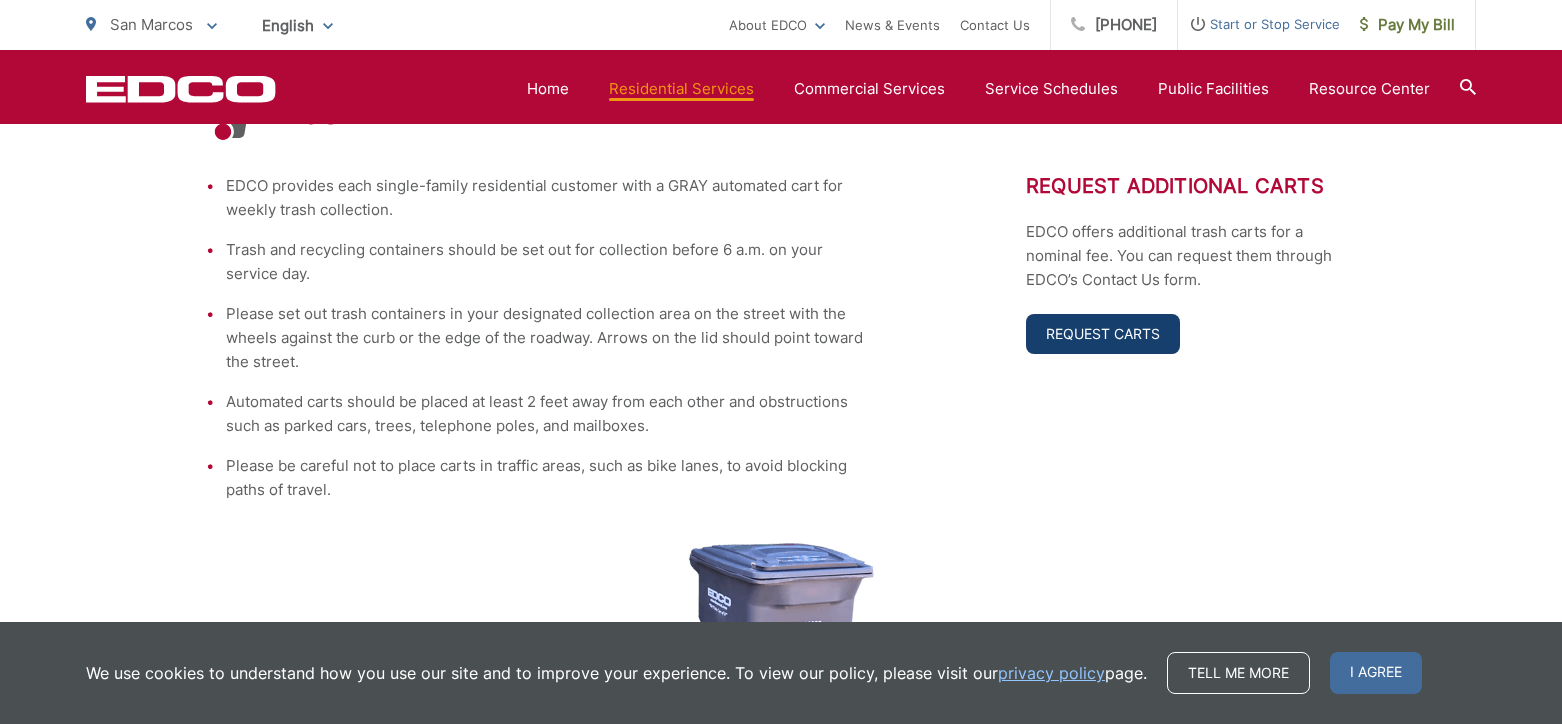 click on "Request Carts" at bounding box center (1103, 334) 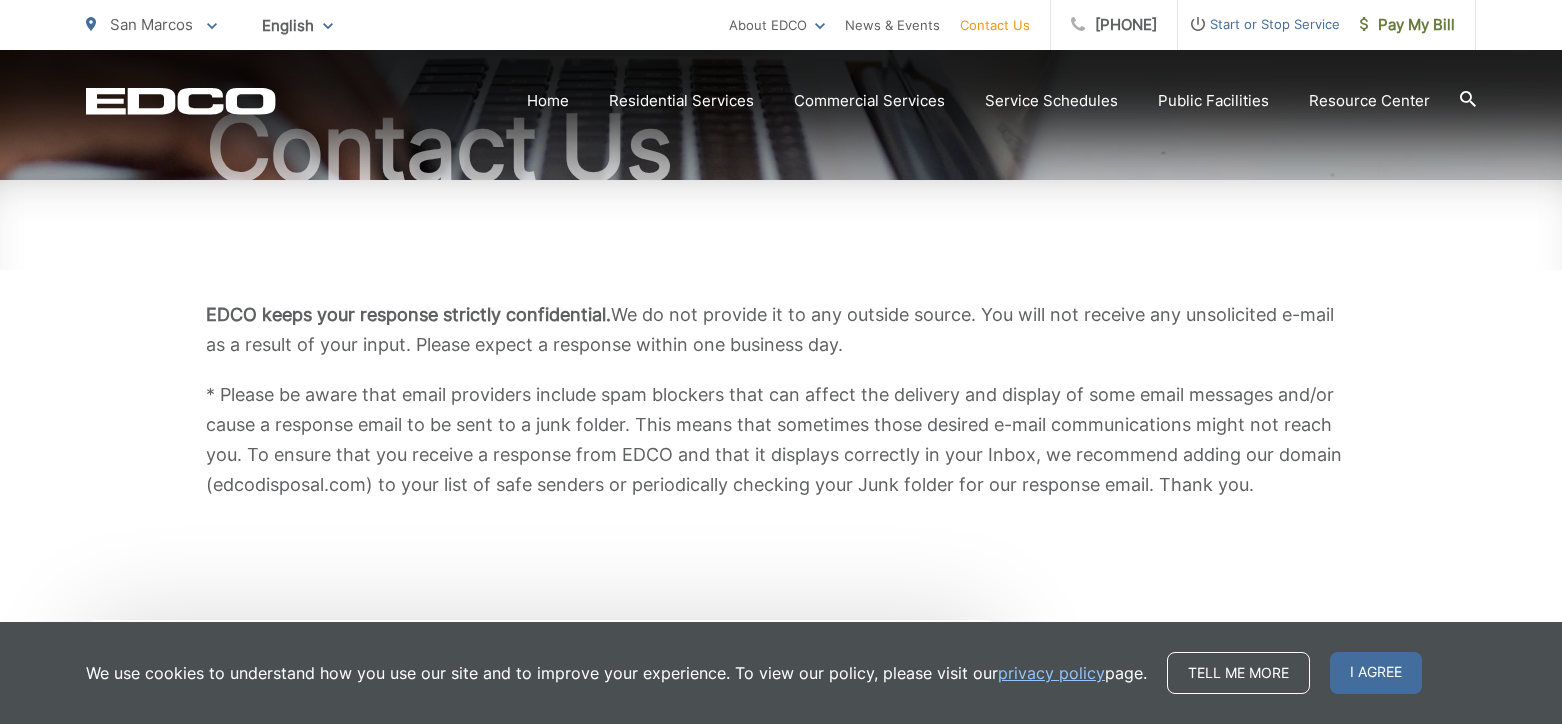scroll, scrollTop: 0, scrollLeft: 0, axis: both 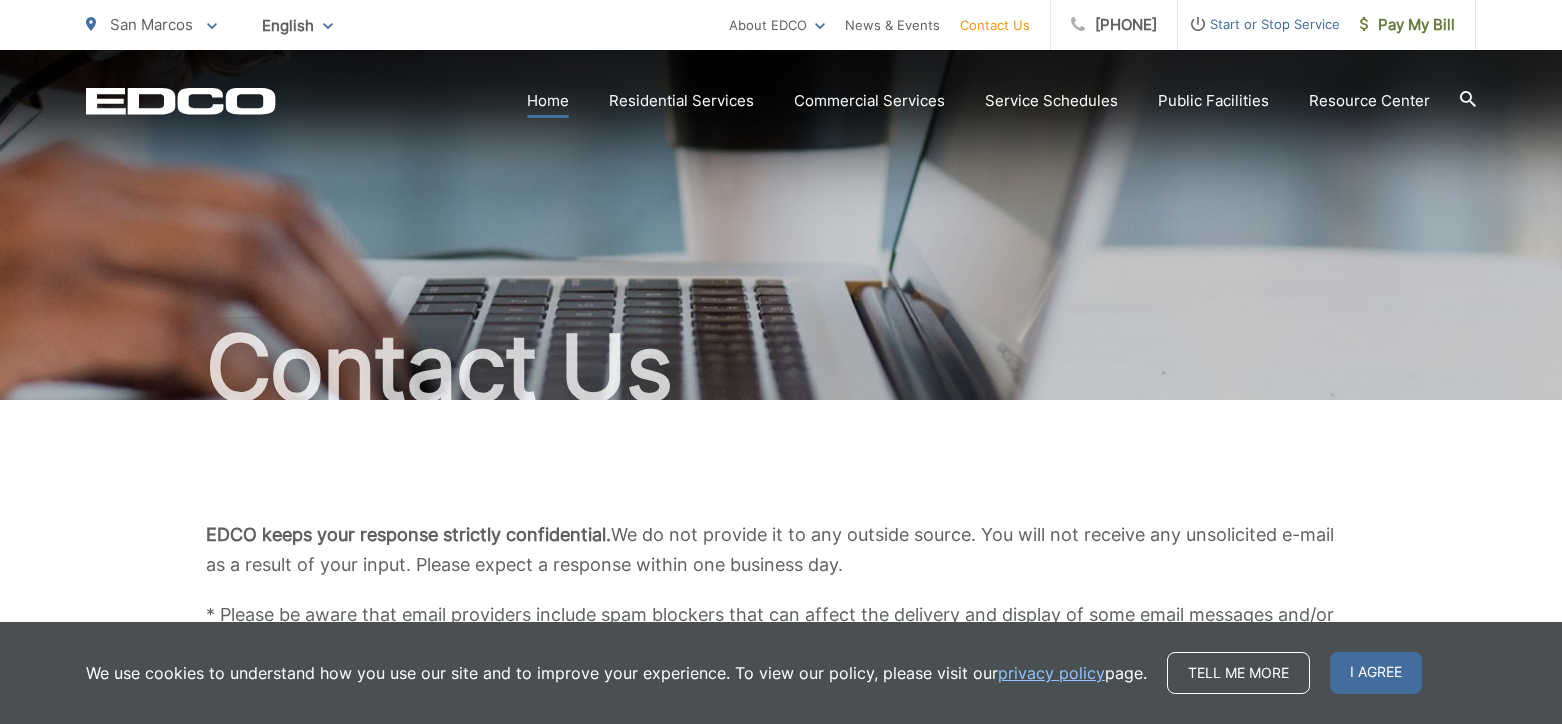 click on "Home" at bounding box center [548, 101] 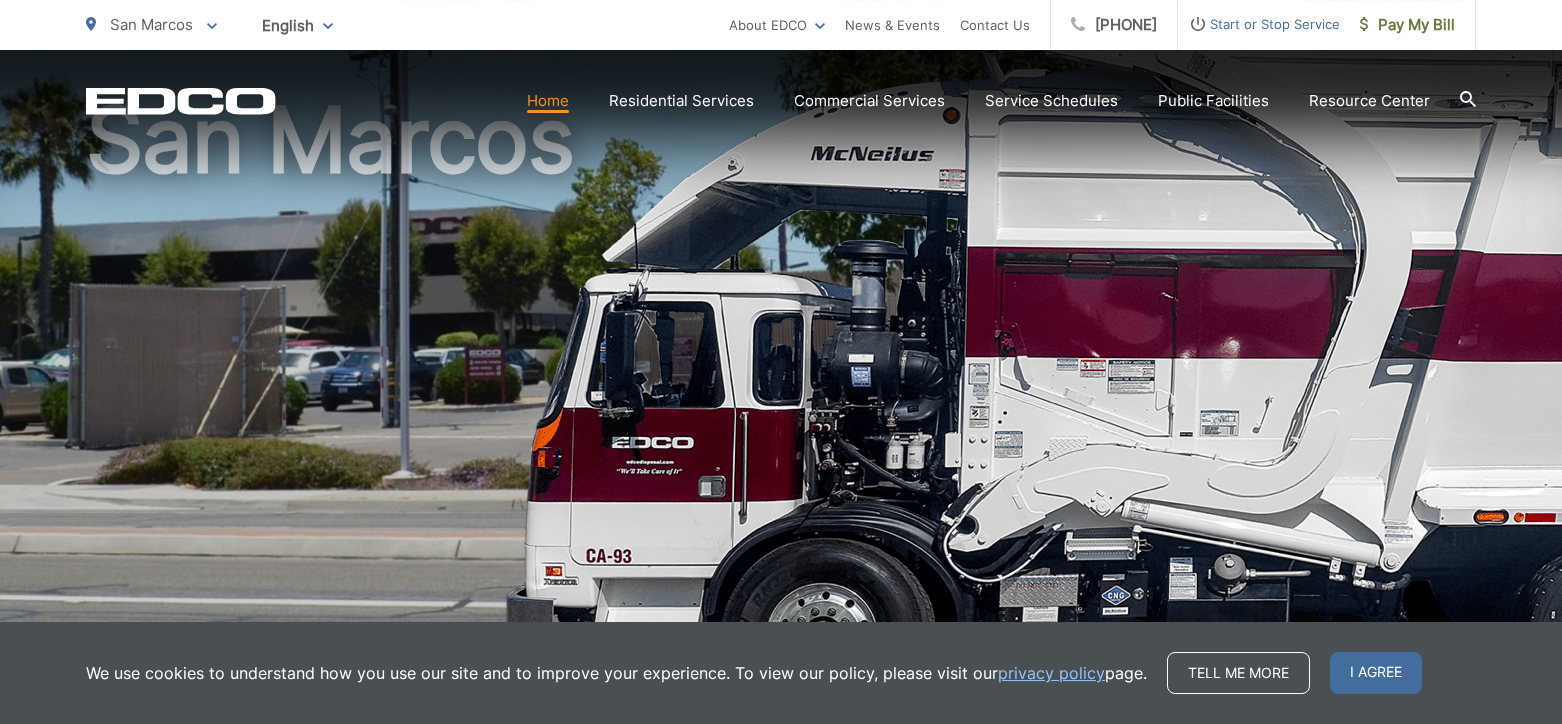 scroll, scrollTop: 220, scrollLeft: 0, axis: vertical 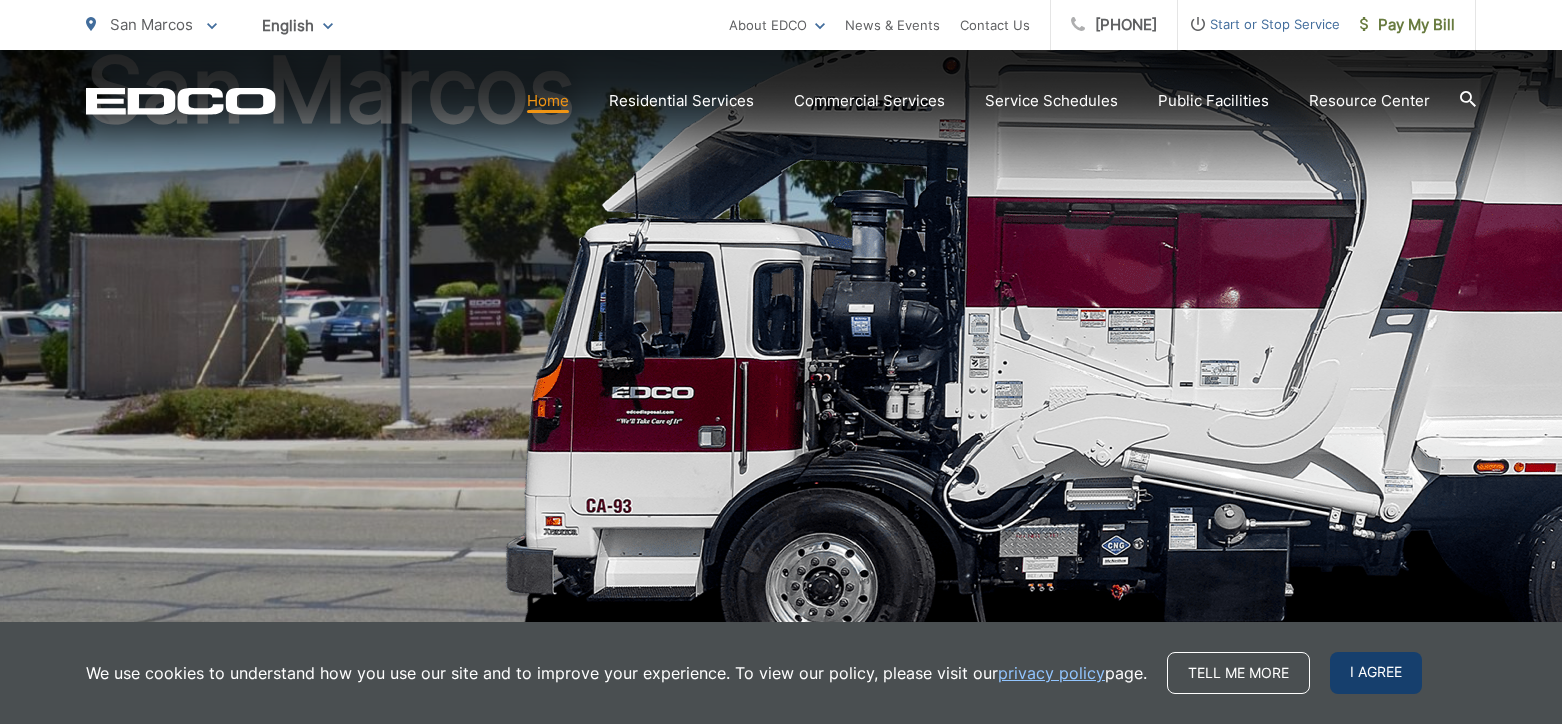 click on "I agree" at bounding box center [1376, 673] 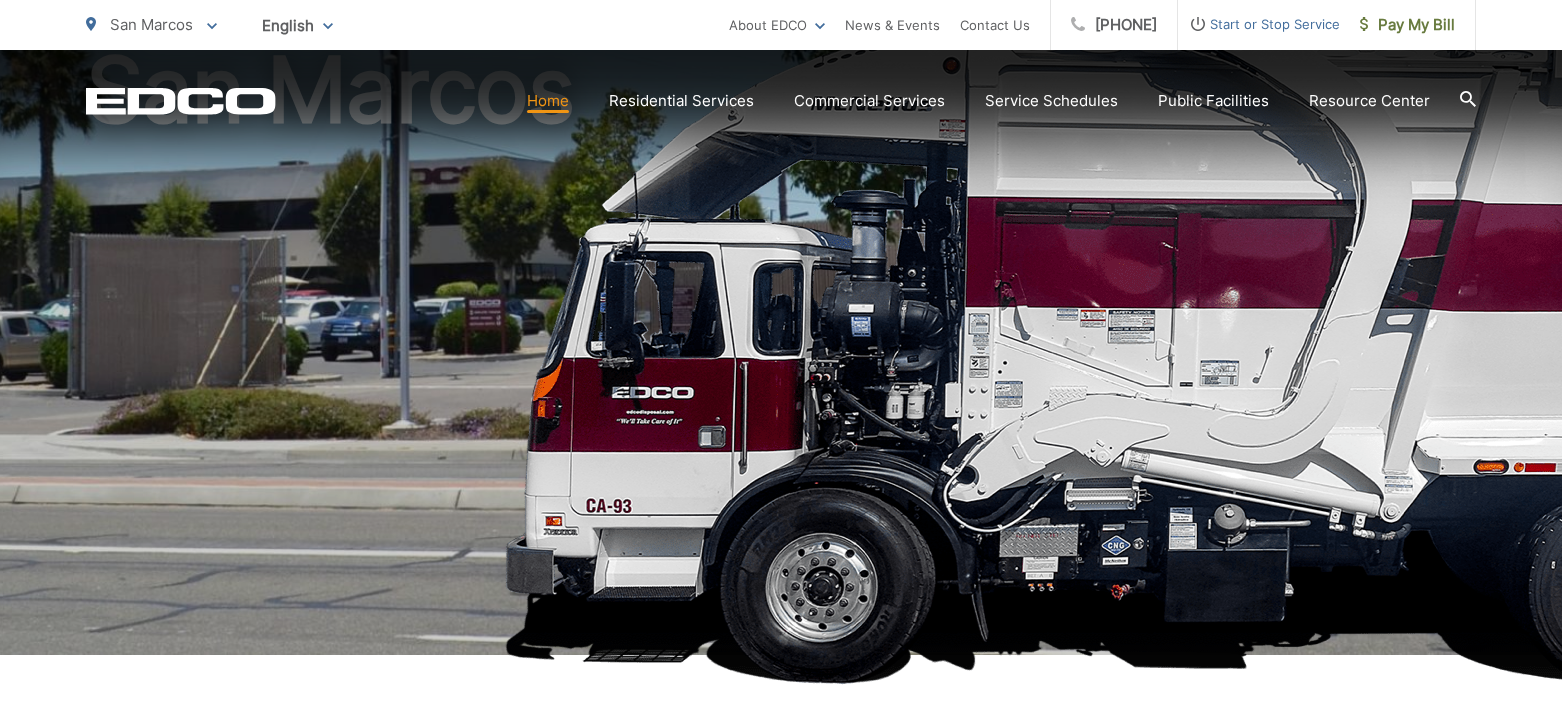 click on "Home" at bounding box center [548, 101] 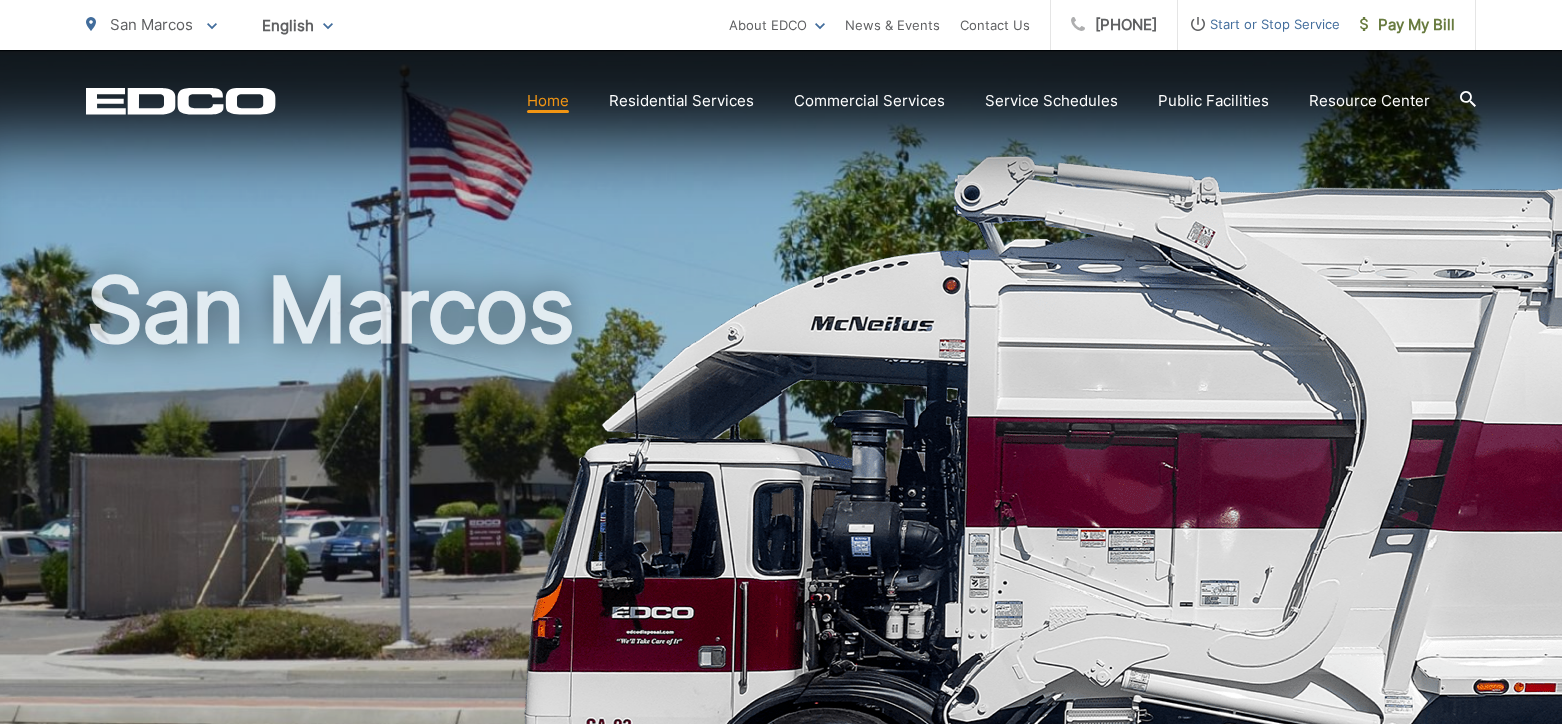 scroll, scrollTop: 110, scrollLeft: 0, axis: vertical 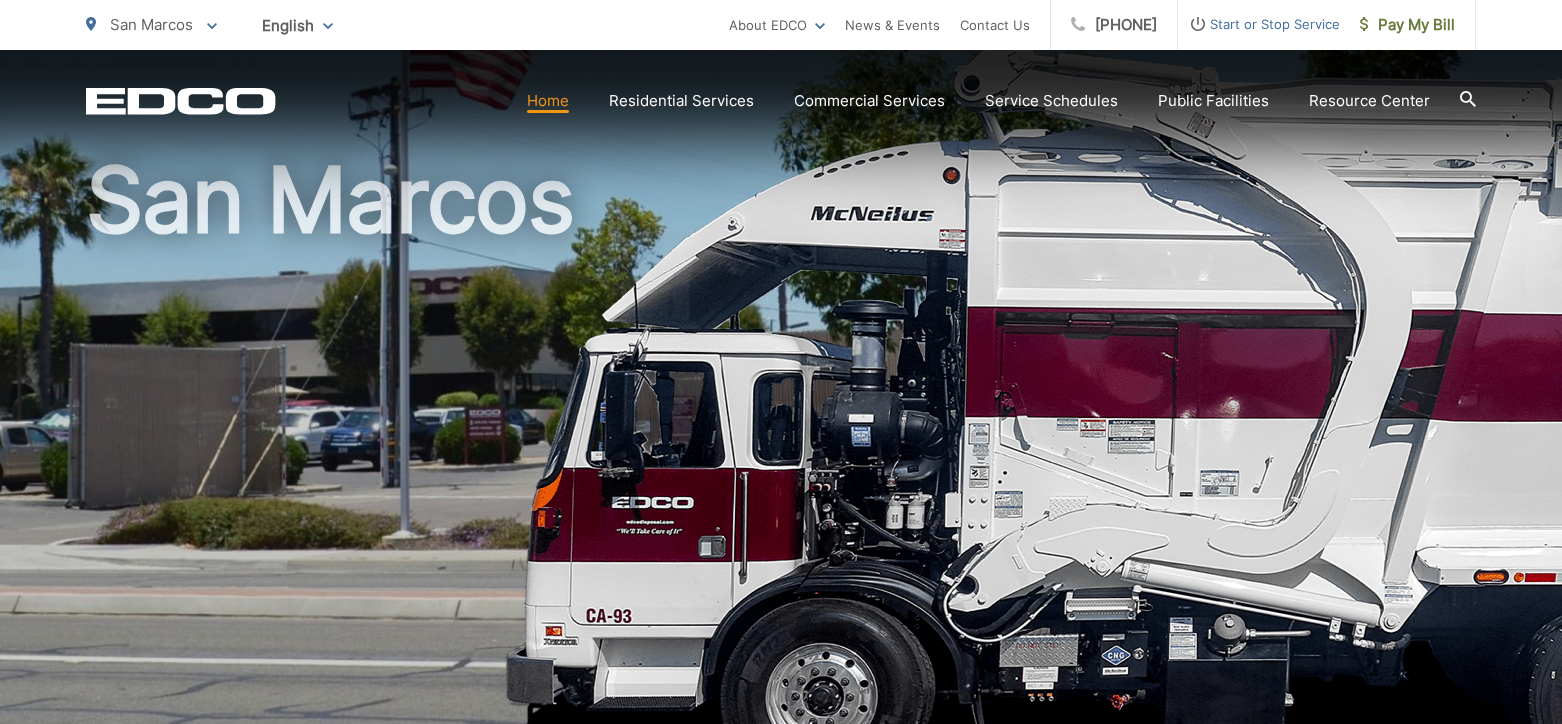 click on "San Marcos" at bounding box center [151, 25] 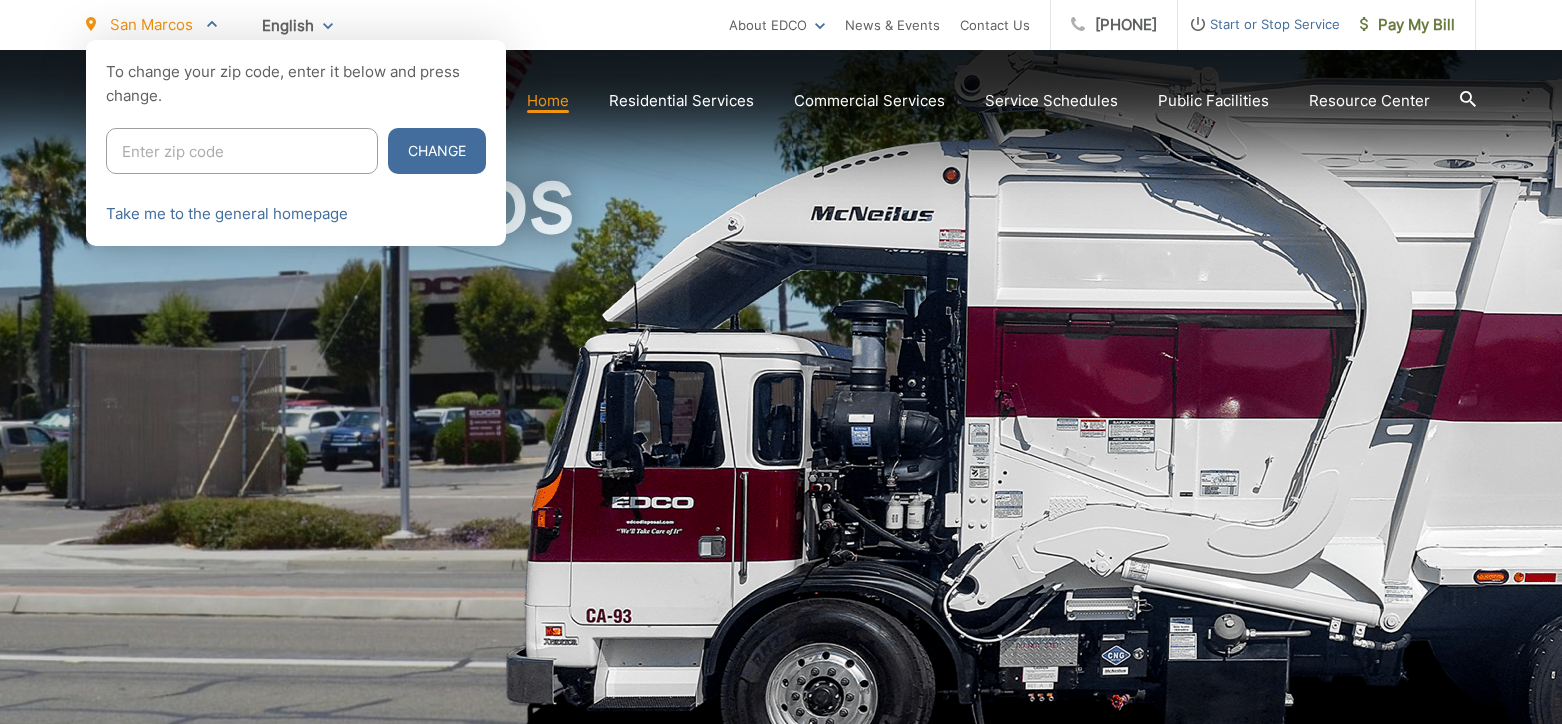 click at bounding box center [242, 151] 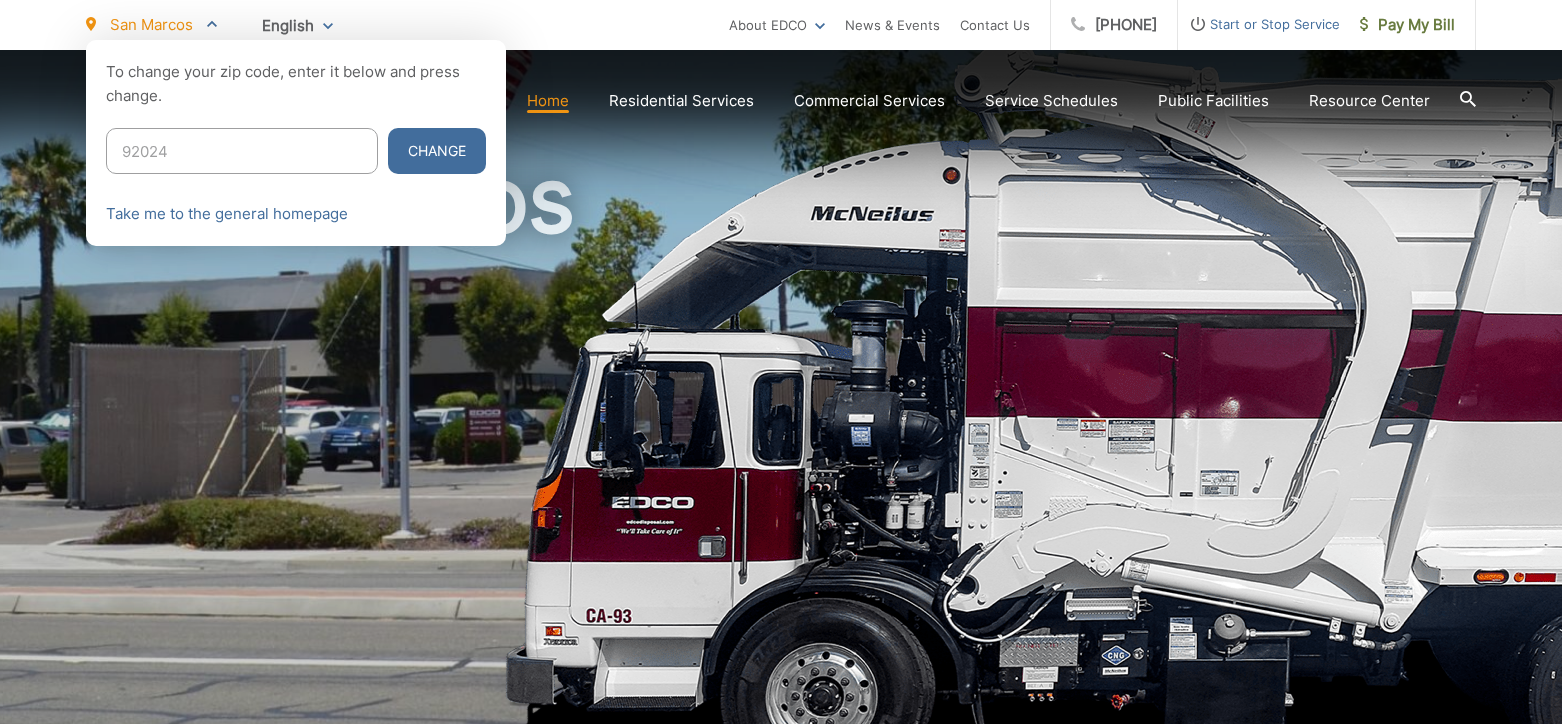 type on "92024" 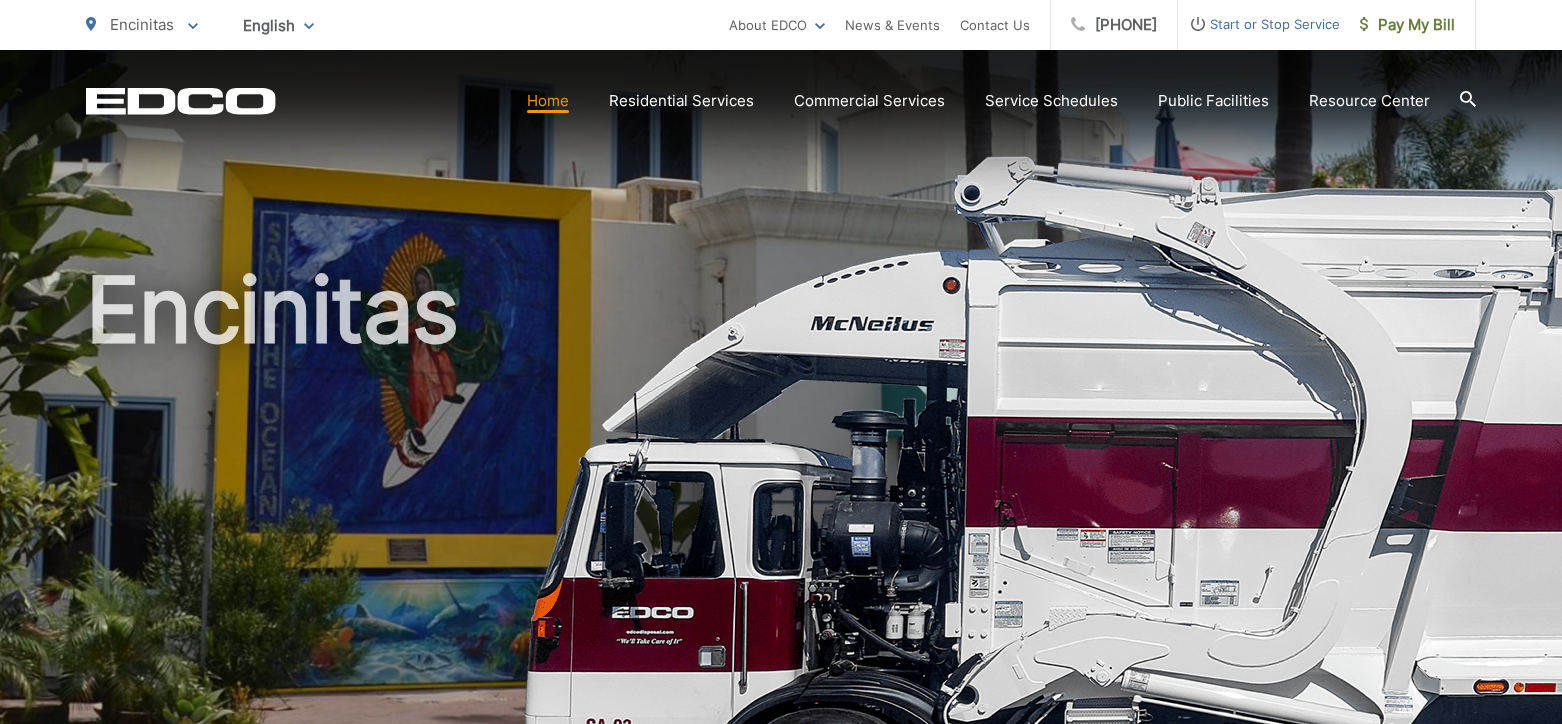 scroll, scrollTop: 0, scrollLeft: 0, axis: both 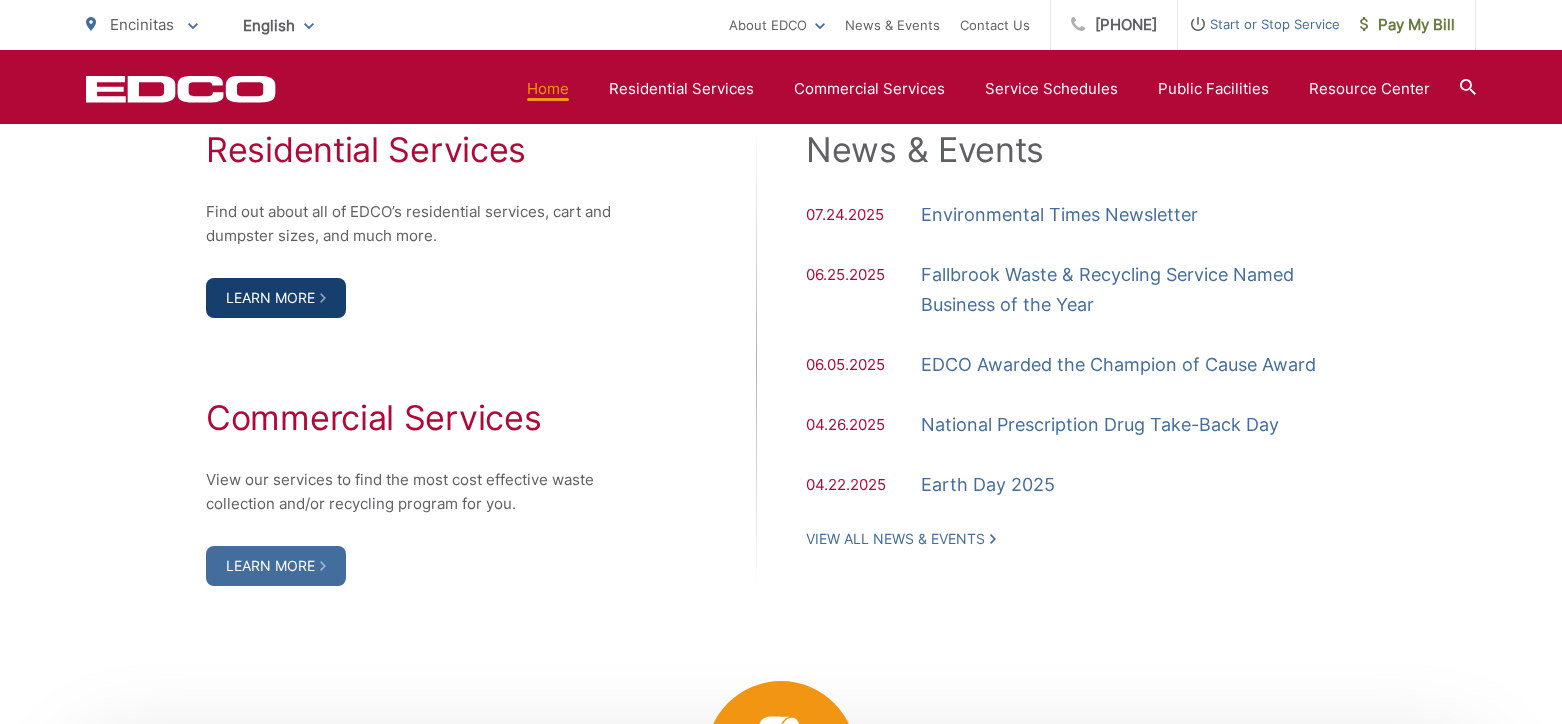 click on "Learn More" at bounding box center (276, 298) 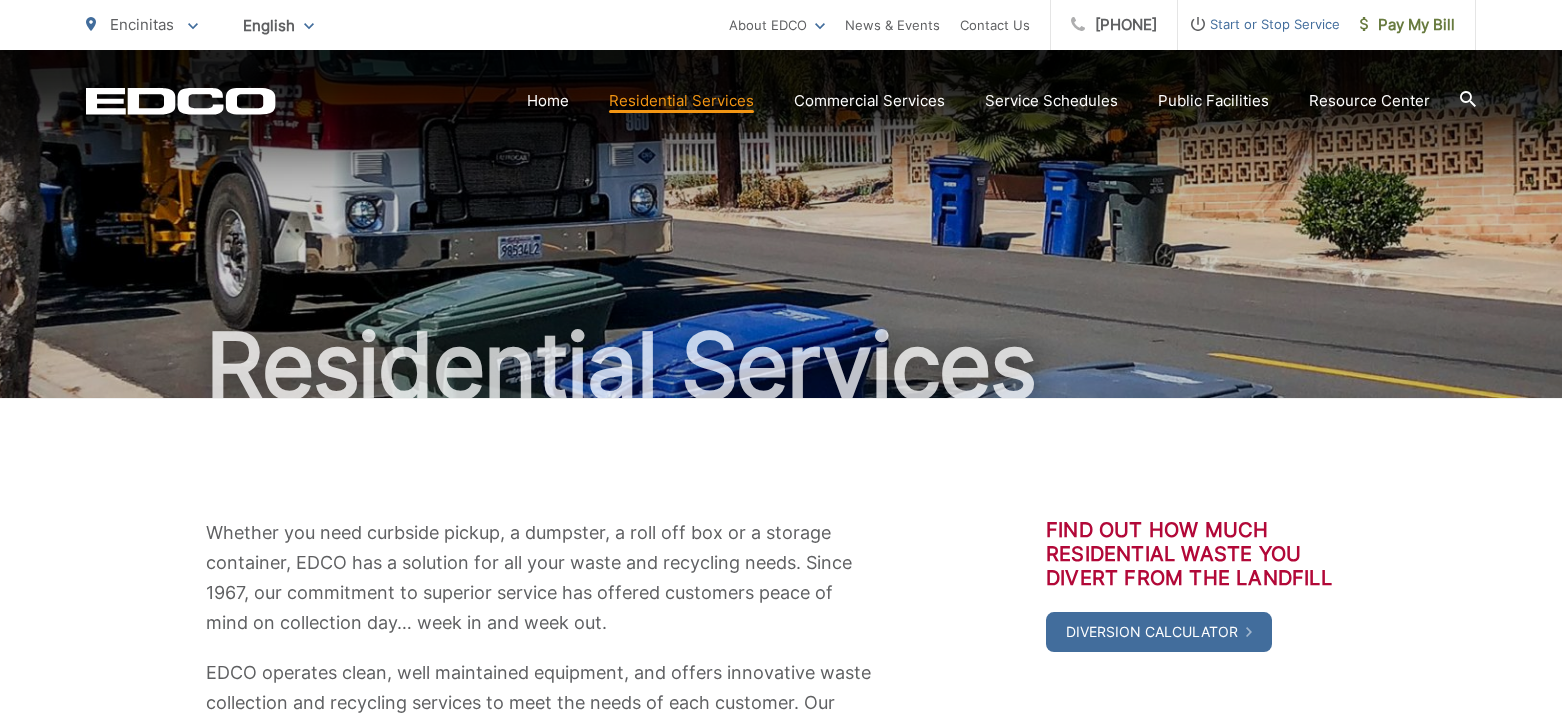 scroll, scrollTop: 0, scrollLeft: 0, axis: both 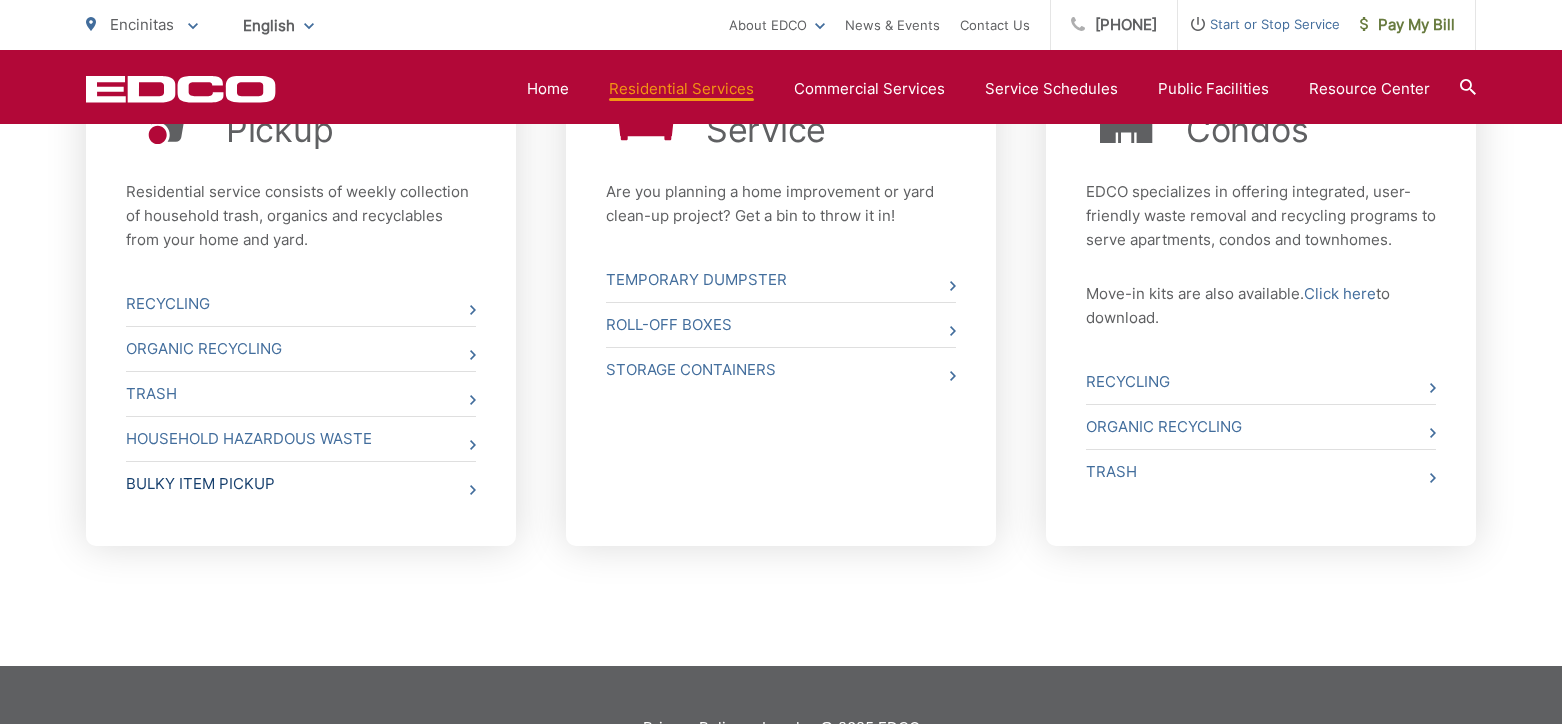 click on "Bulky Item Pickup" at bounding box center [301, 484] 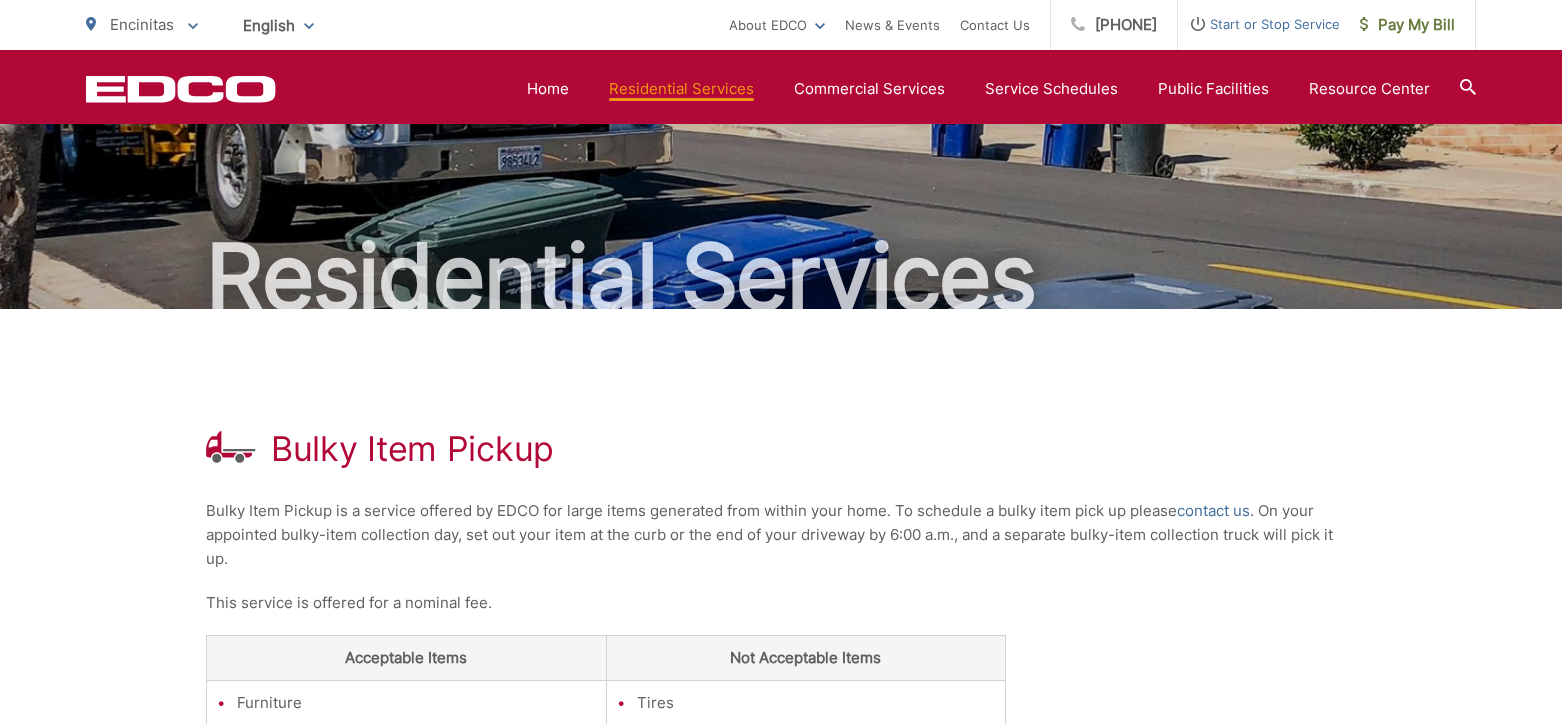 scroll, scrollTop: 0, scrollLeft: 0, axis: both 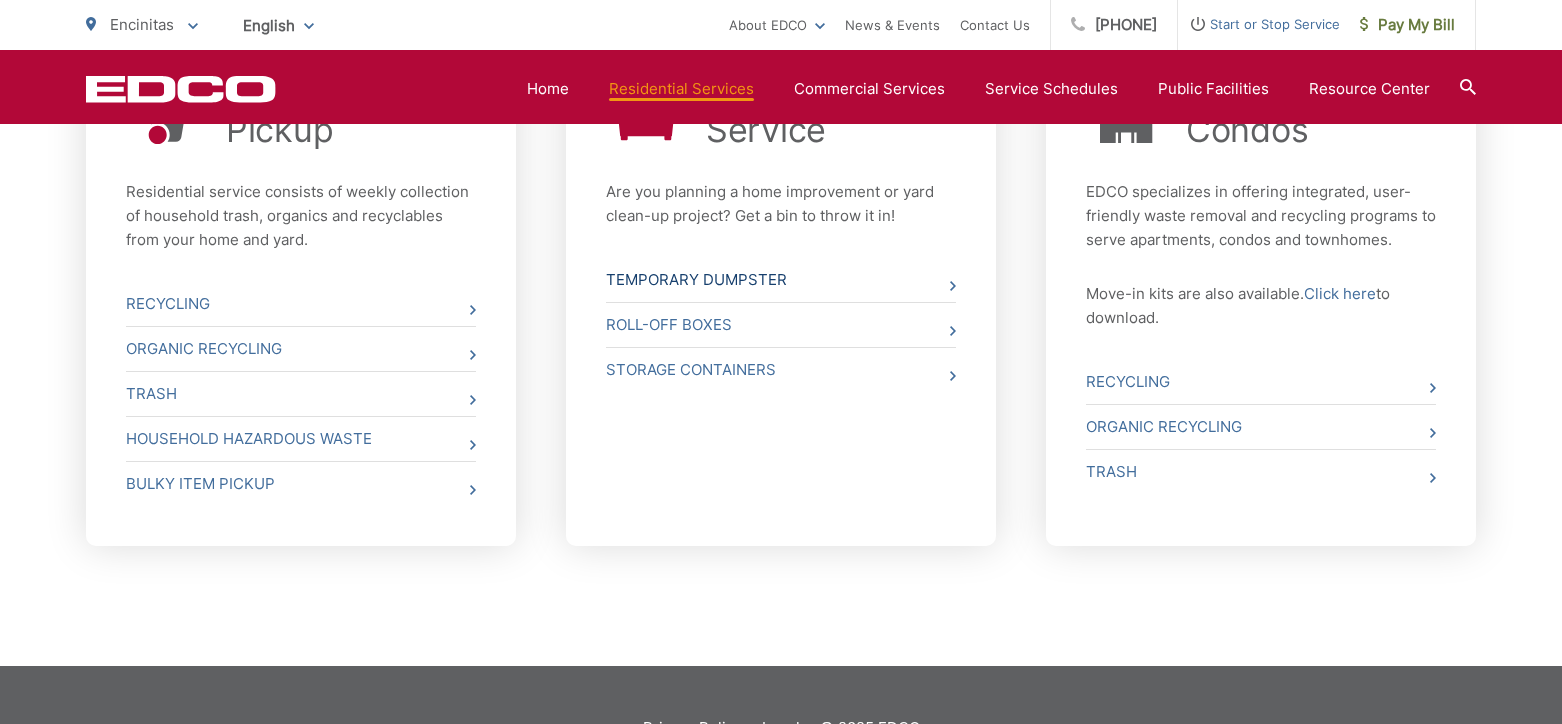 click on "Temporary Dumpster" at bounding box center [781, 280] 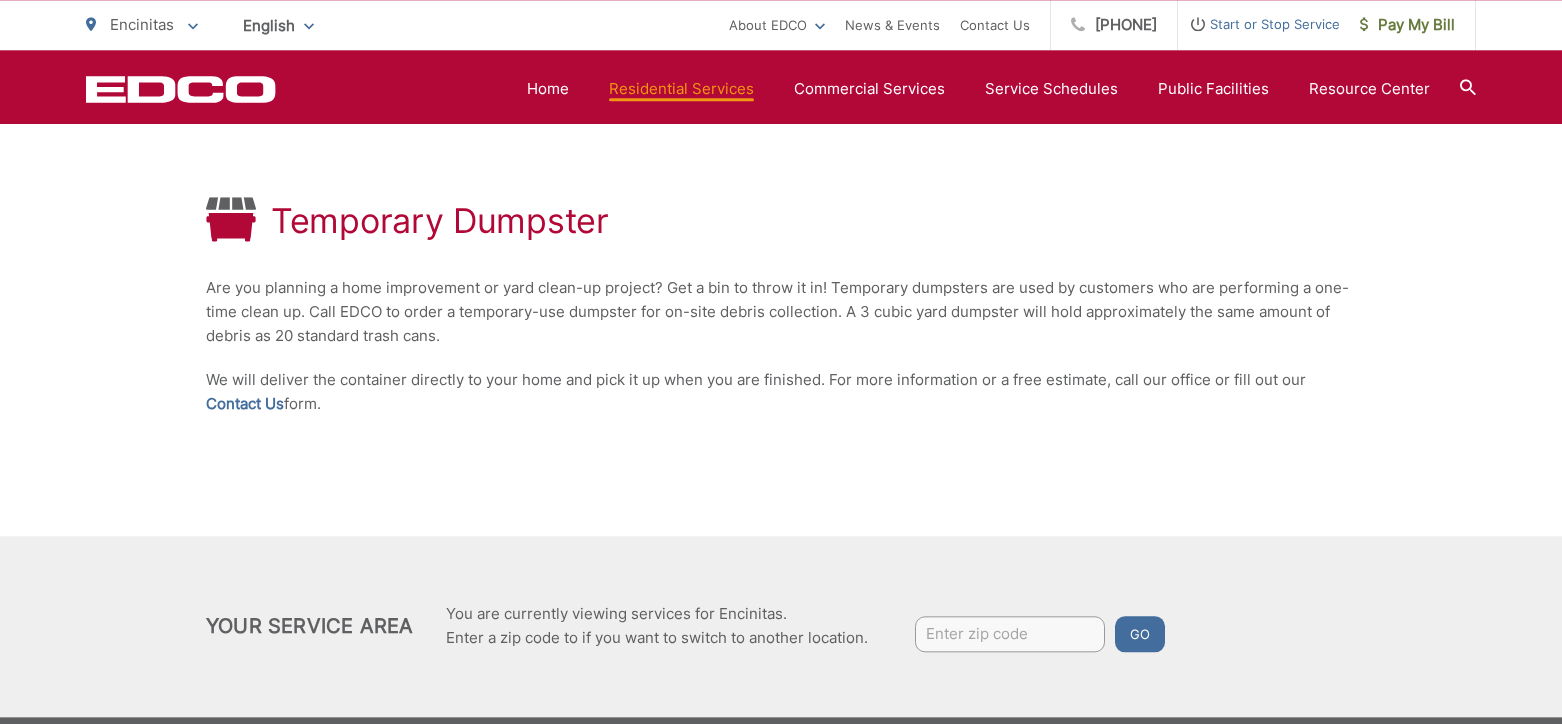 scroll, scrollTop: 219, scrollLeft: 0, axis: vertical 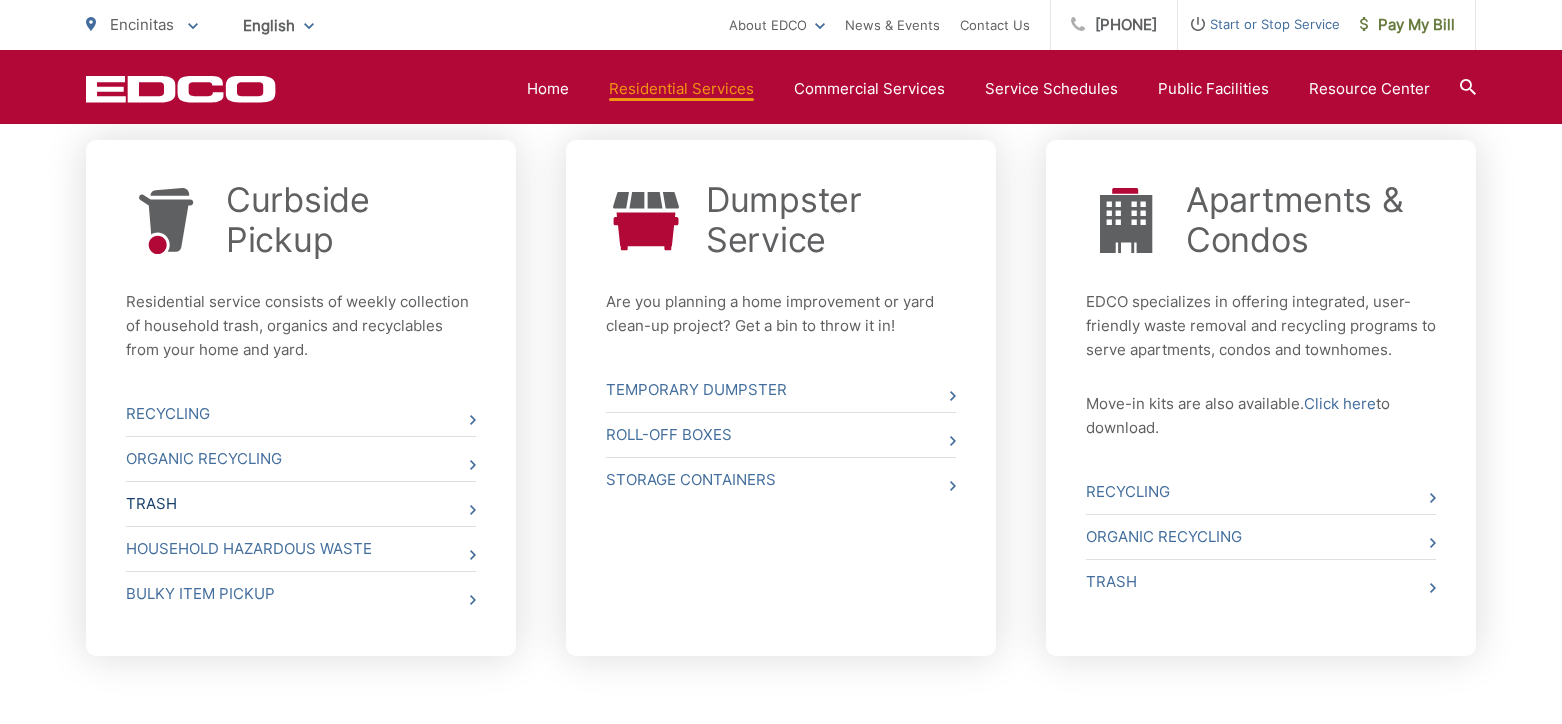 click at bounding box center (473, 510) 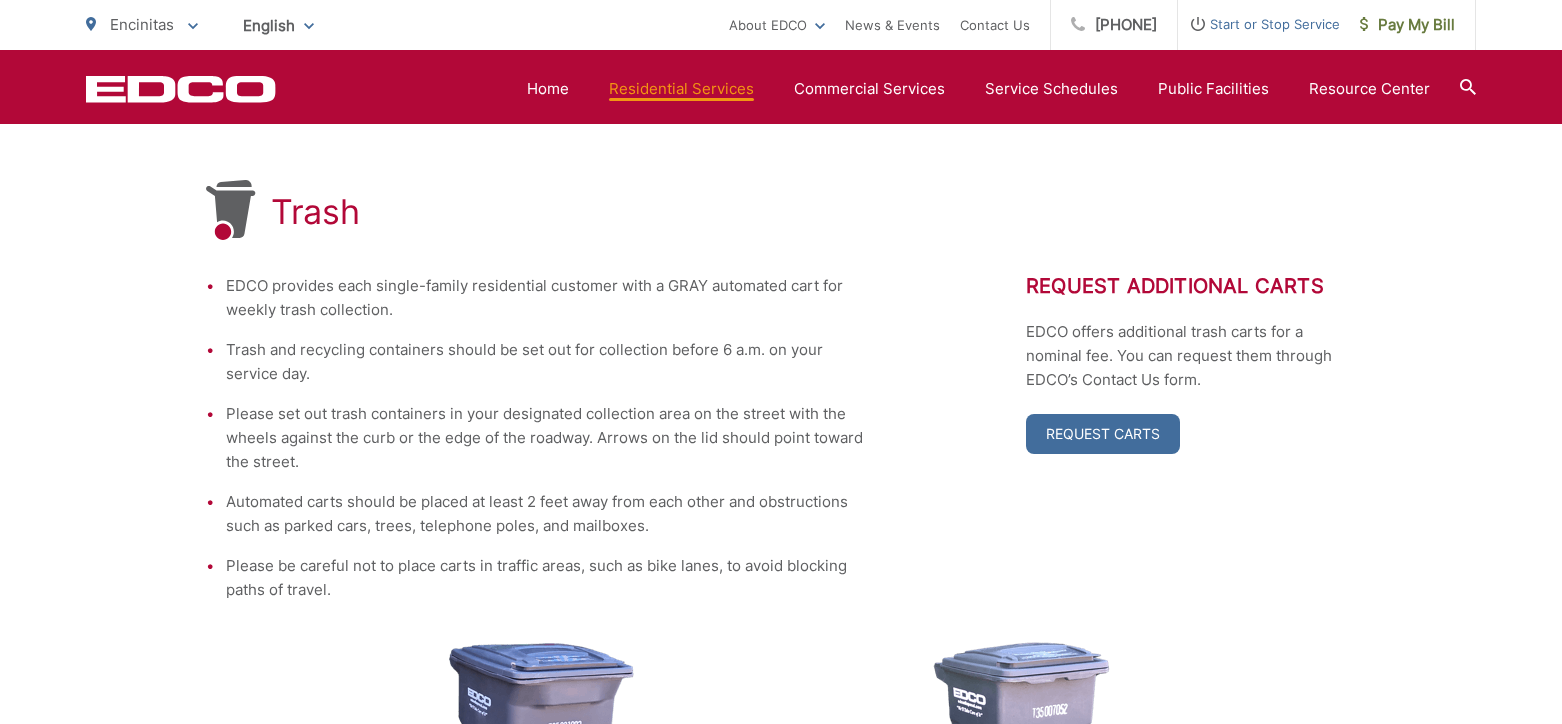 scroll, scrollTop: 0, scrollLeft: 0, axis: both 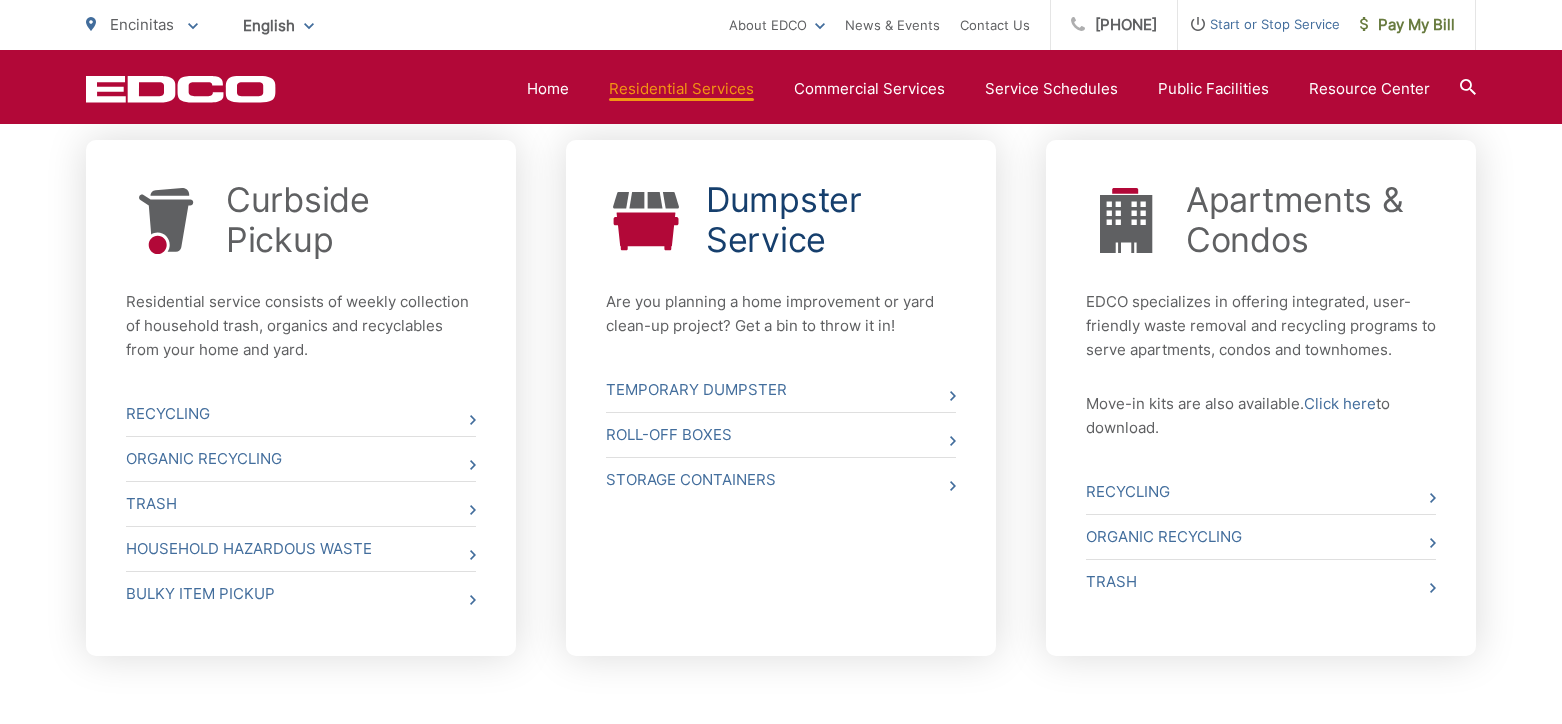 click on "Dumpster Service" at bounding box center (831, 220) 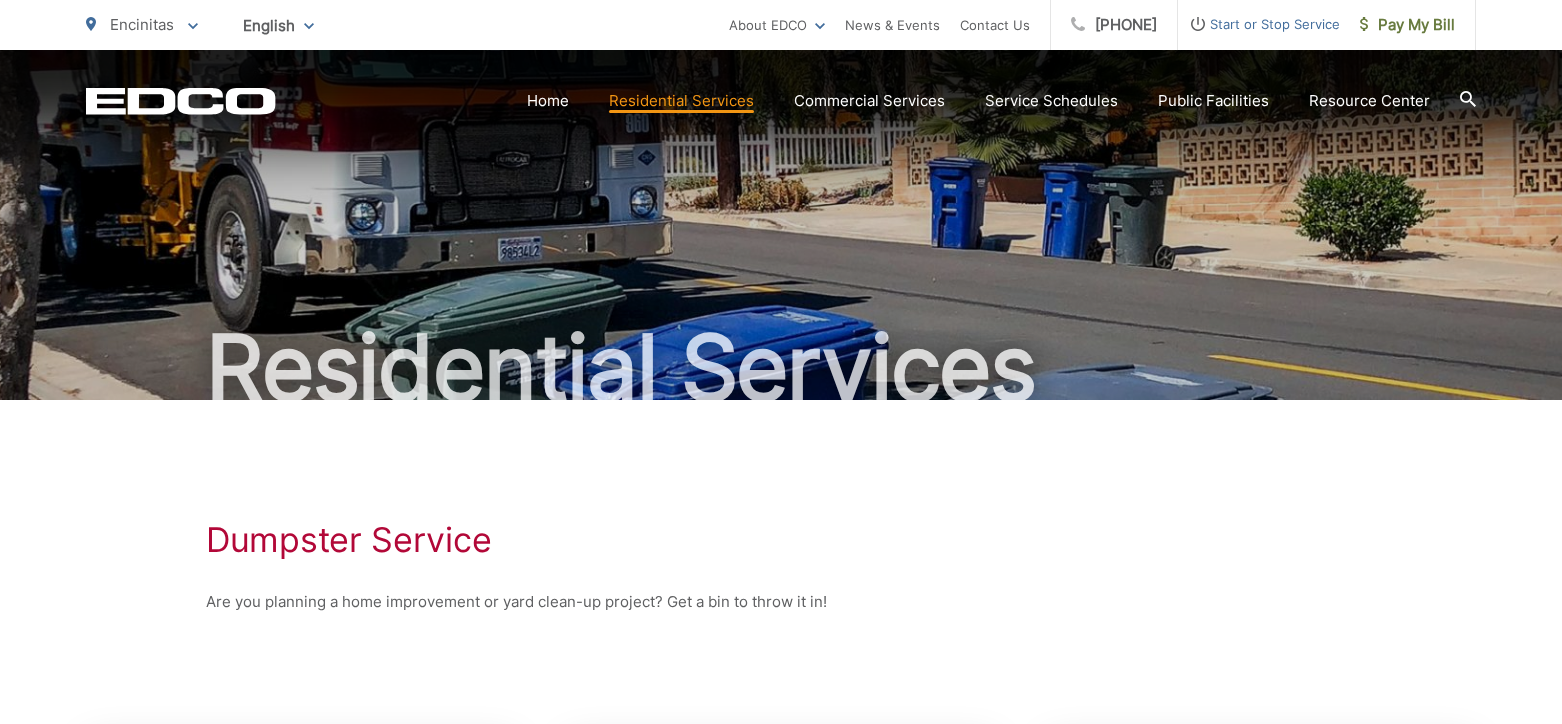 scroll, scrollTop: 0, scrollLeft: 0, axis: both 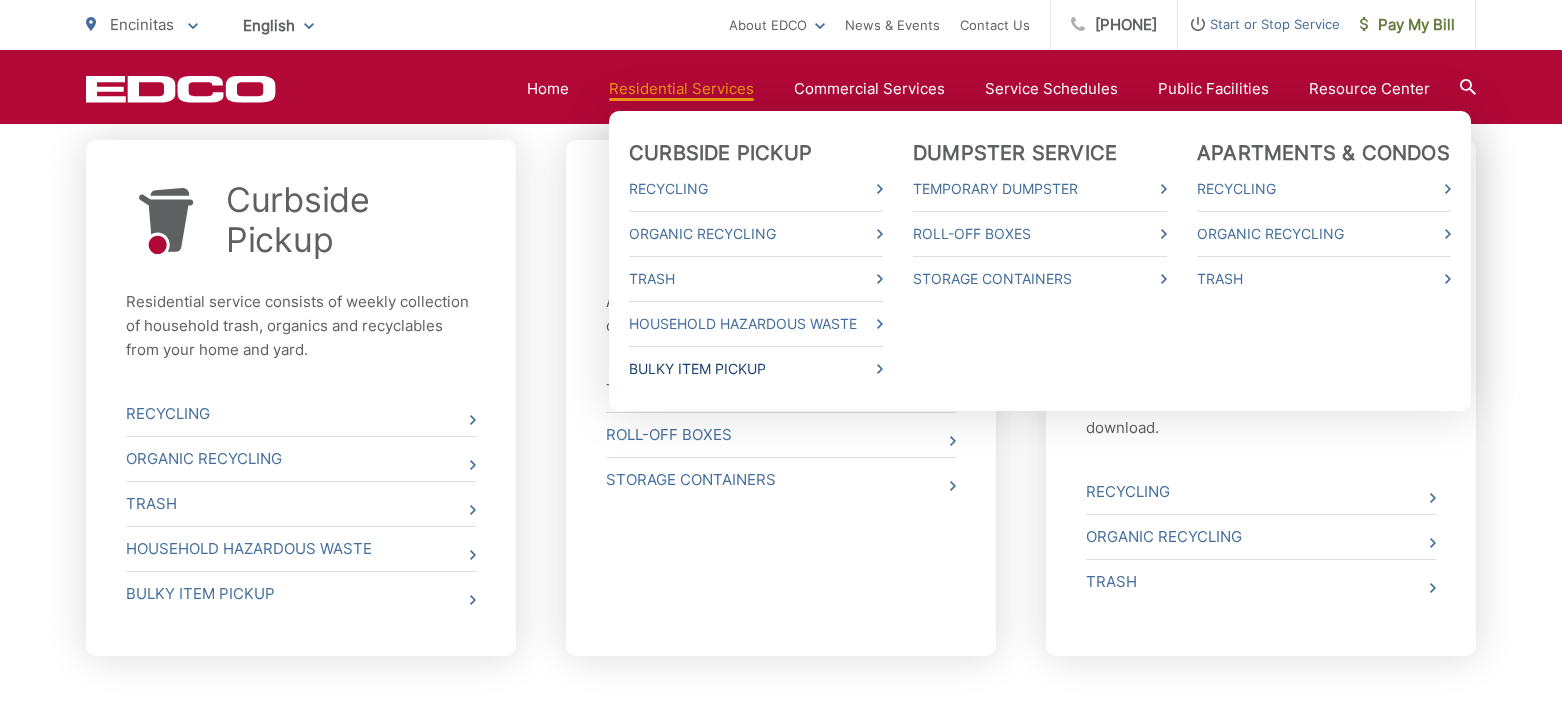 click 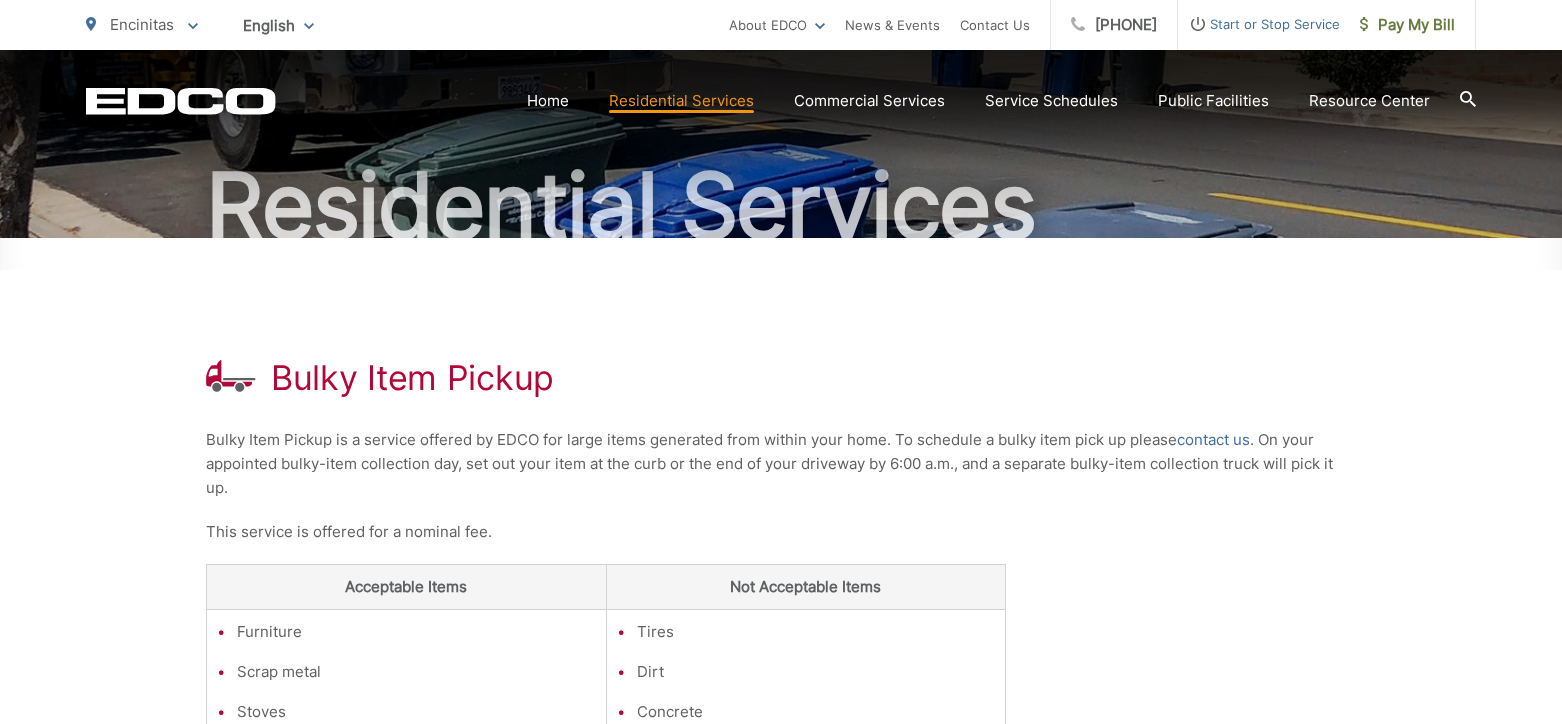 scroll, scrollTop: 0, scrollLeft: 0, axis: both 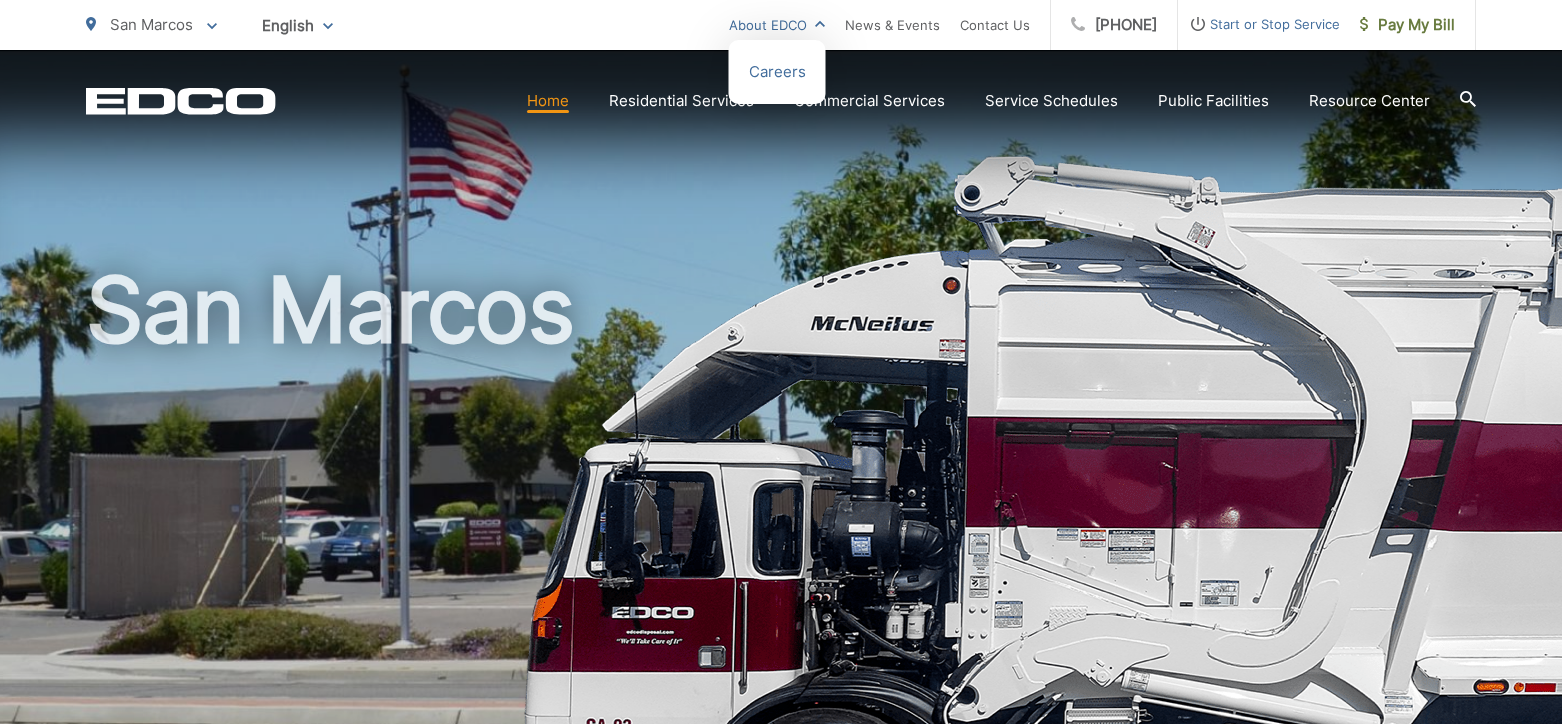 click on "About EDCO" at bounding box center (777, 25) 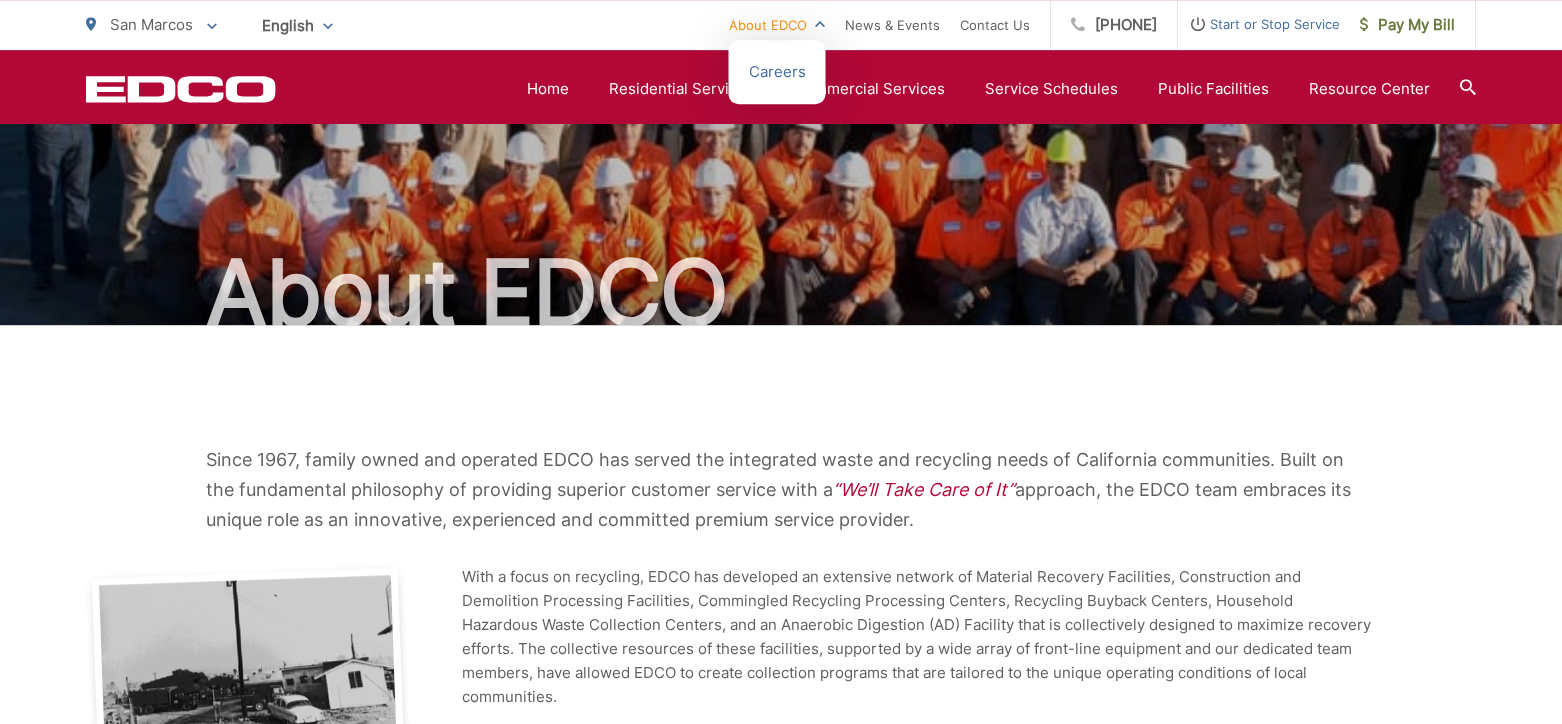 scroll, scrollTop: 0, scrollLeft: 0, axis: both 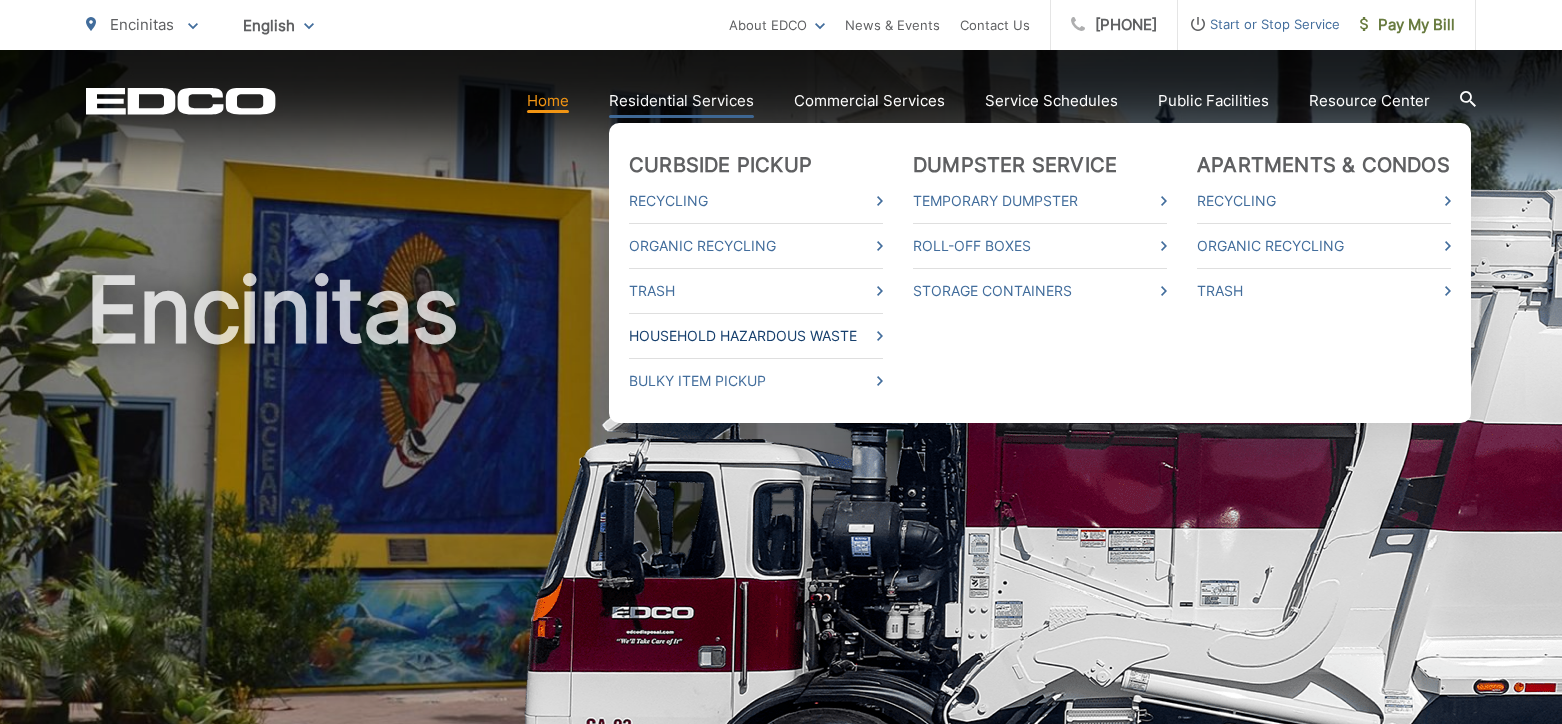 click on "Household Hazardous Waste" at bounding box center (756, 336) 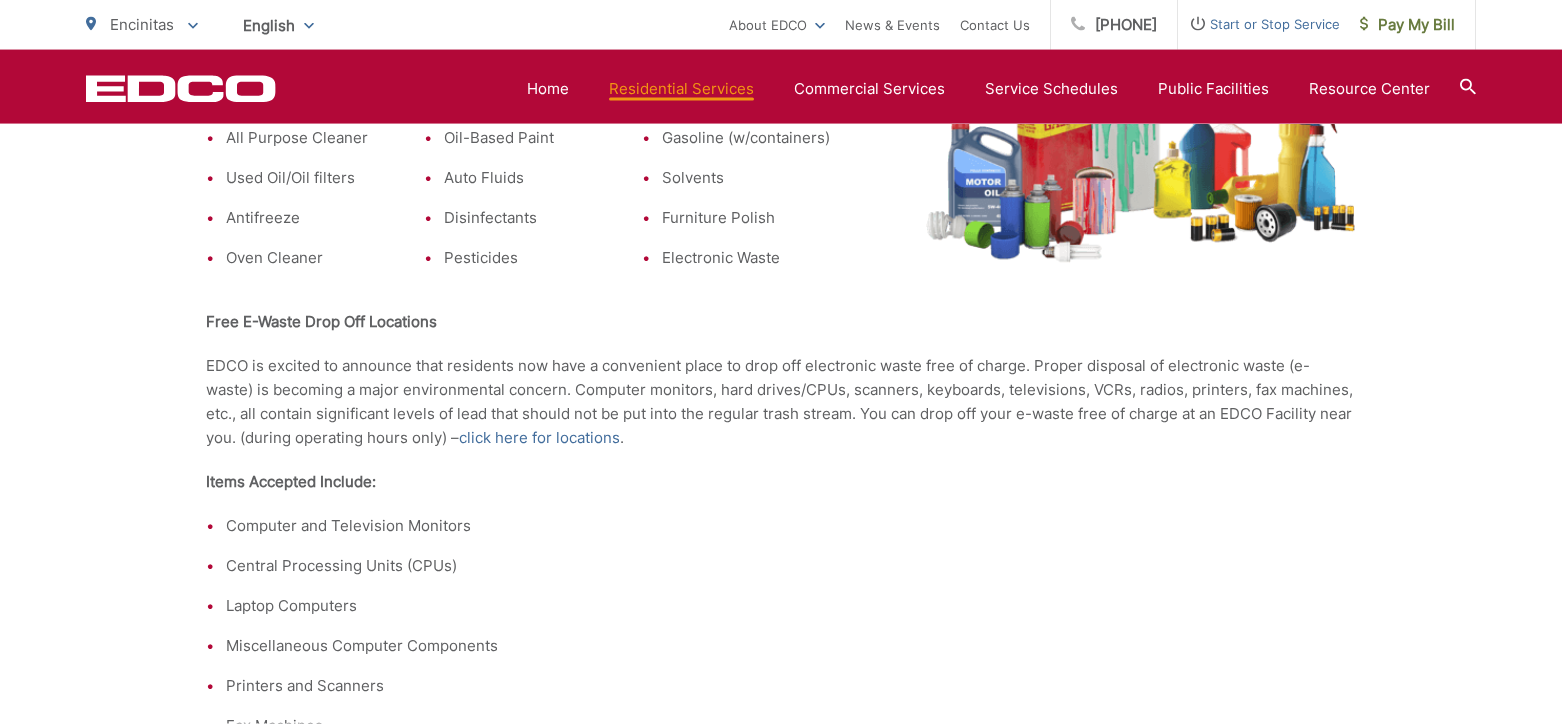 scroll, scrollTop: 770, scrollLeft: 0, axis: vertical 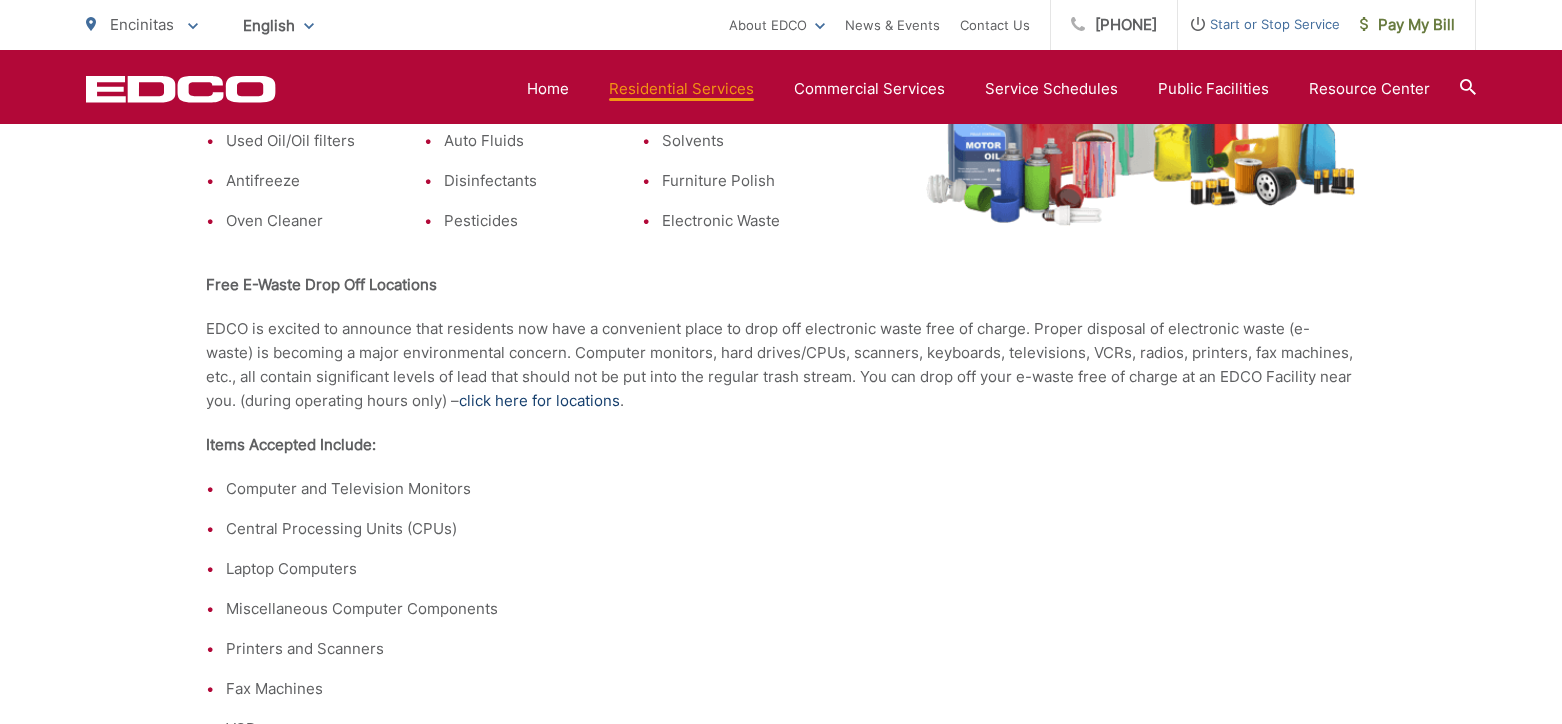 click on "click here for locations" at bounding box center [539, 401] 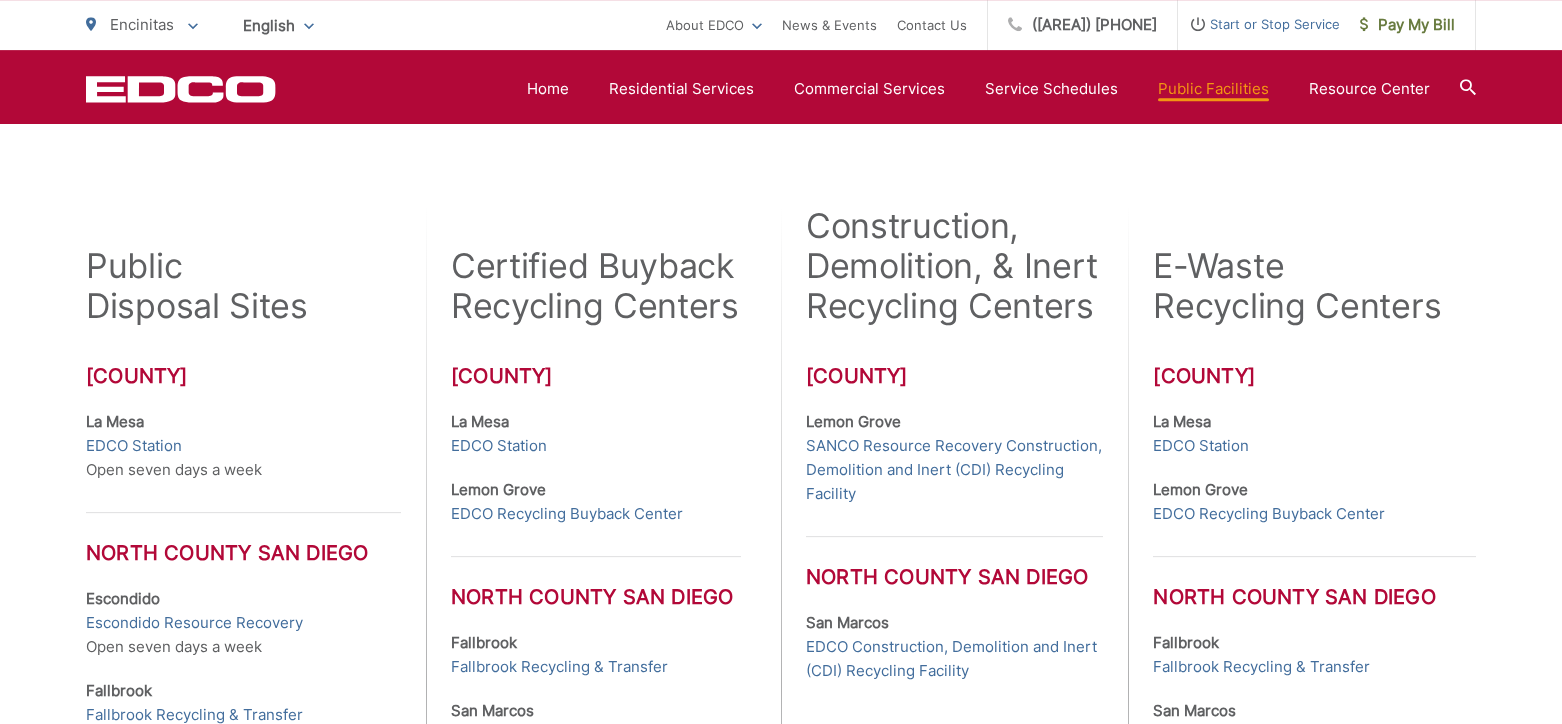 scroll, scrollTop: 330, scrollLeft: 0, axis: vertical 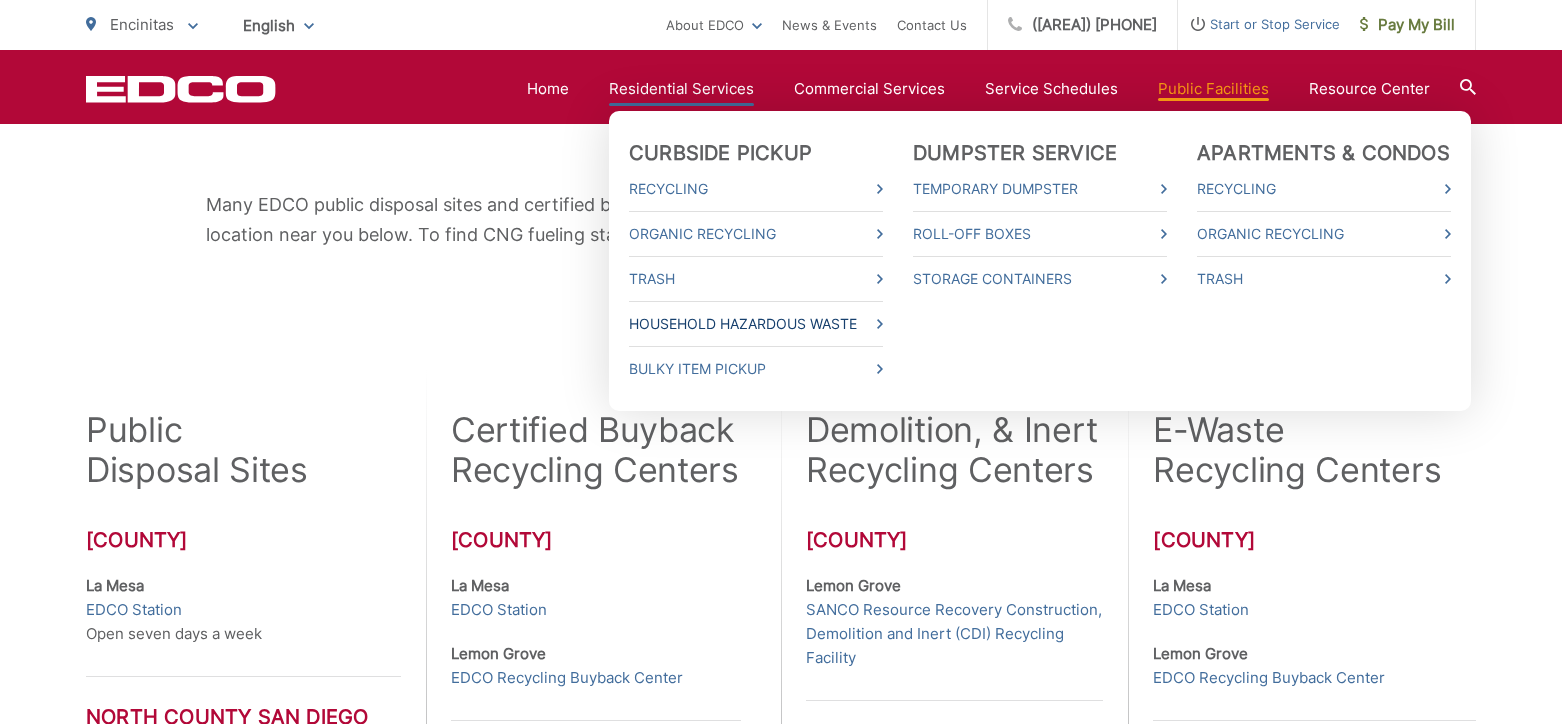 click on "Household Hazardous Waste" at bounding box center (756, 324) 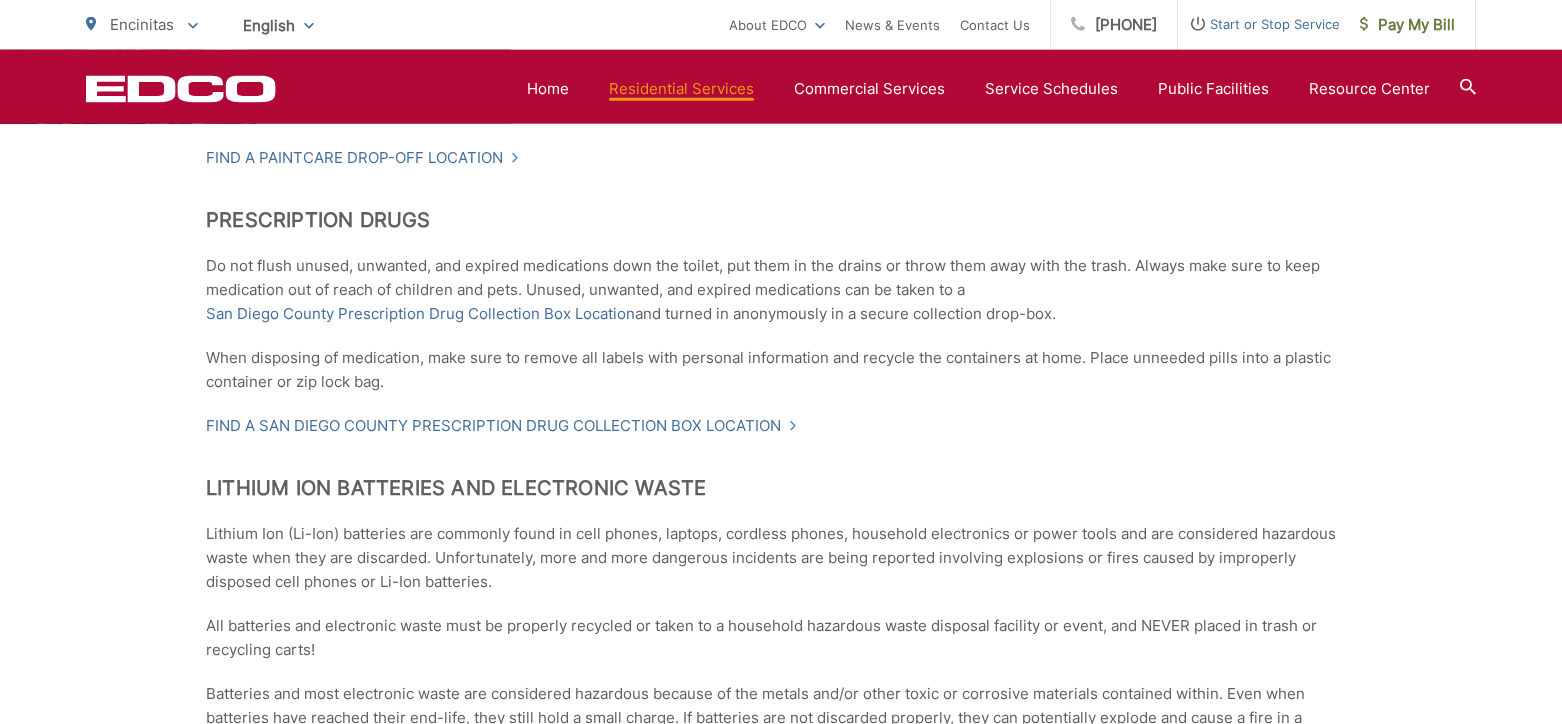scroll, scrollTop: 1760, scrollLeft: 0, axis: vertical 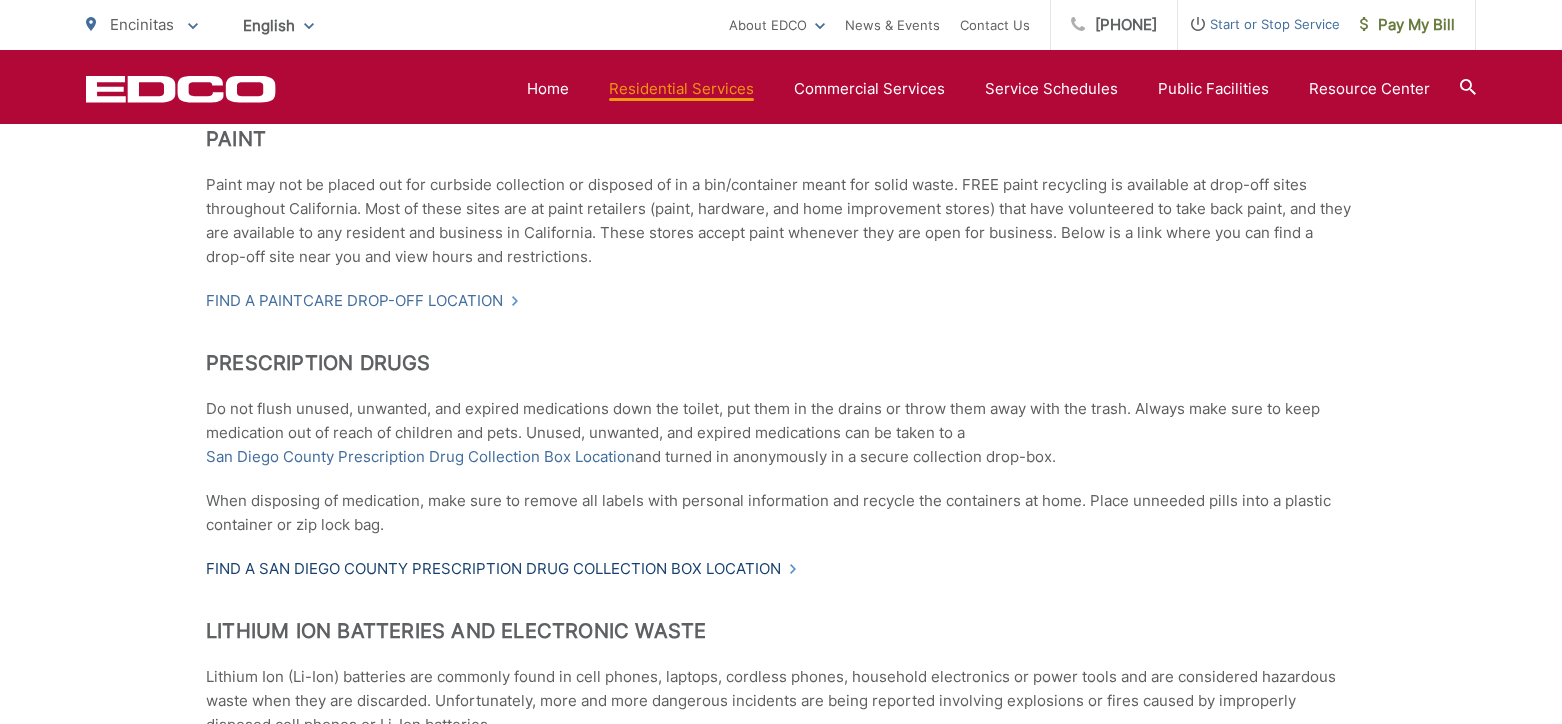 click on "Find a San Diego County Prescription Drug Collection Box Location" at bounding box center [502, 569] 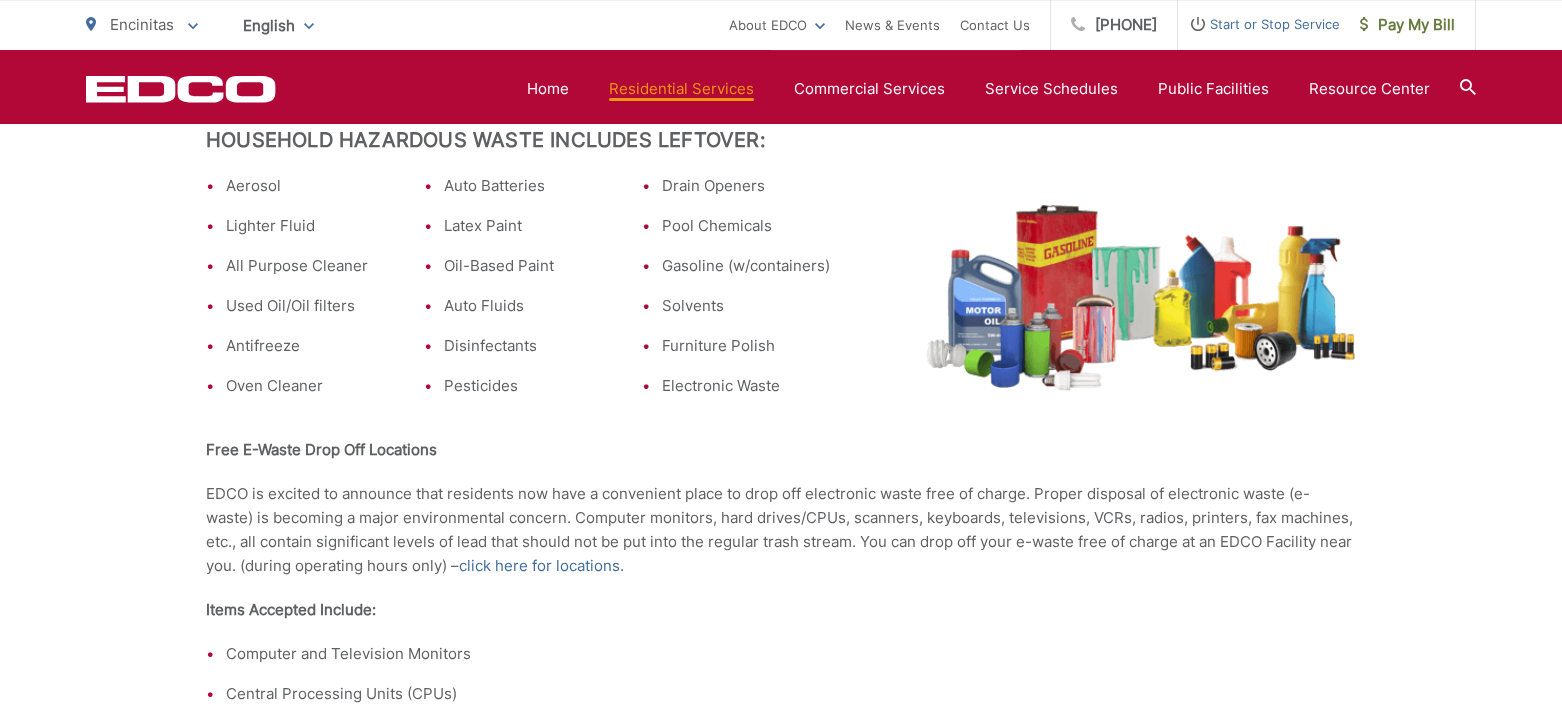scroll, scrollTop: 699, scrollLeft: 0, axis: vertical 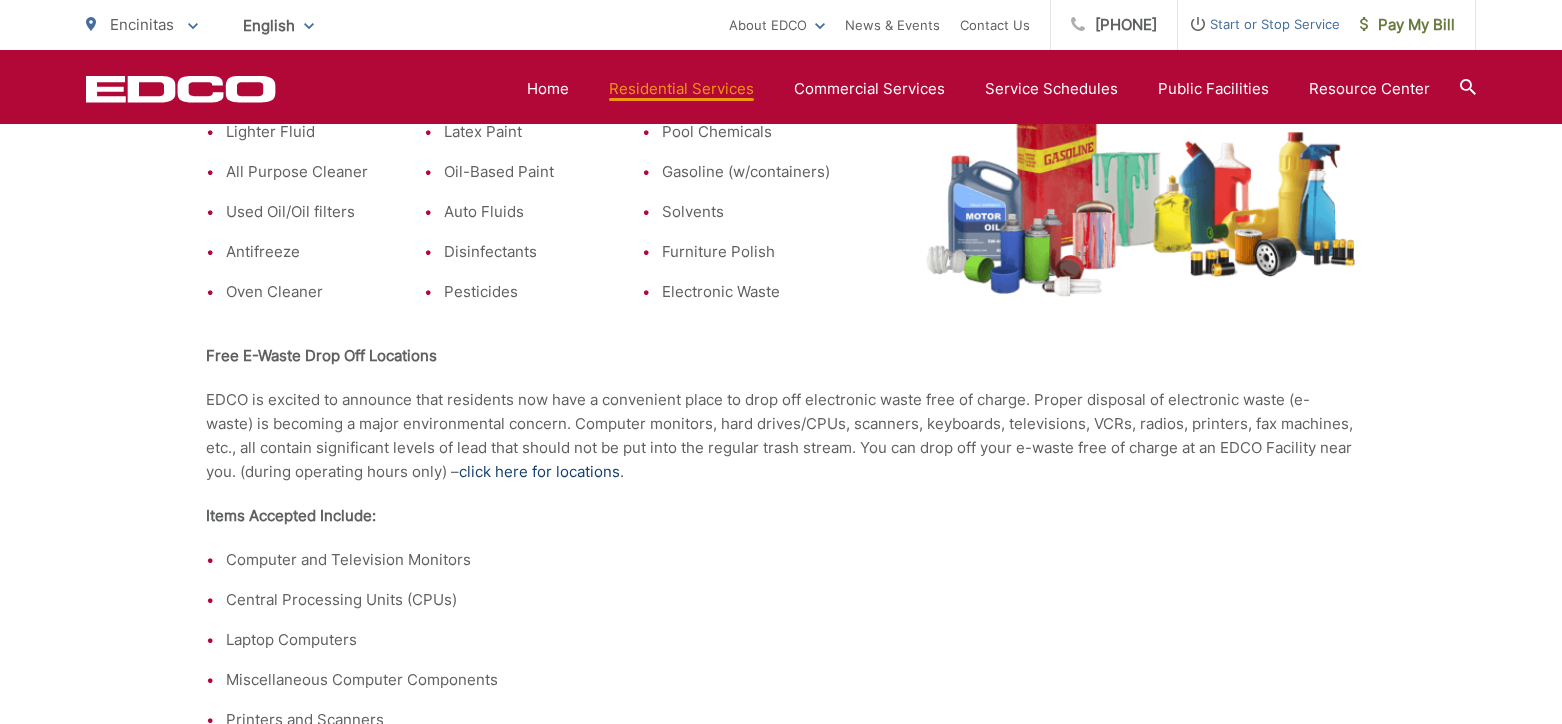 click on "click here for locations" at bounding box center [539, 472] 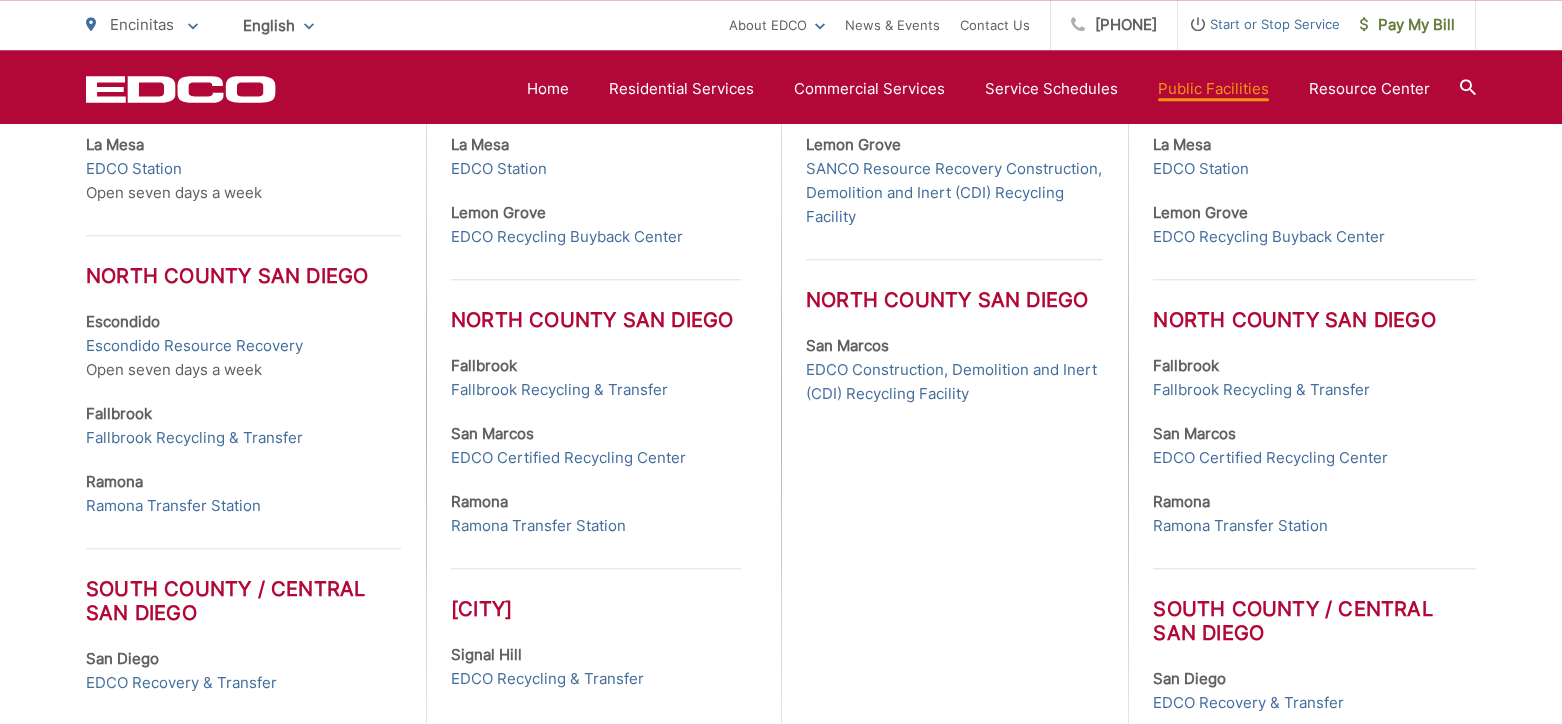 scroll, scrollTop: 718, scrollLeft: 0, axis: vertical 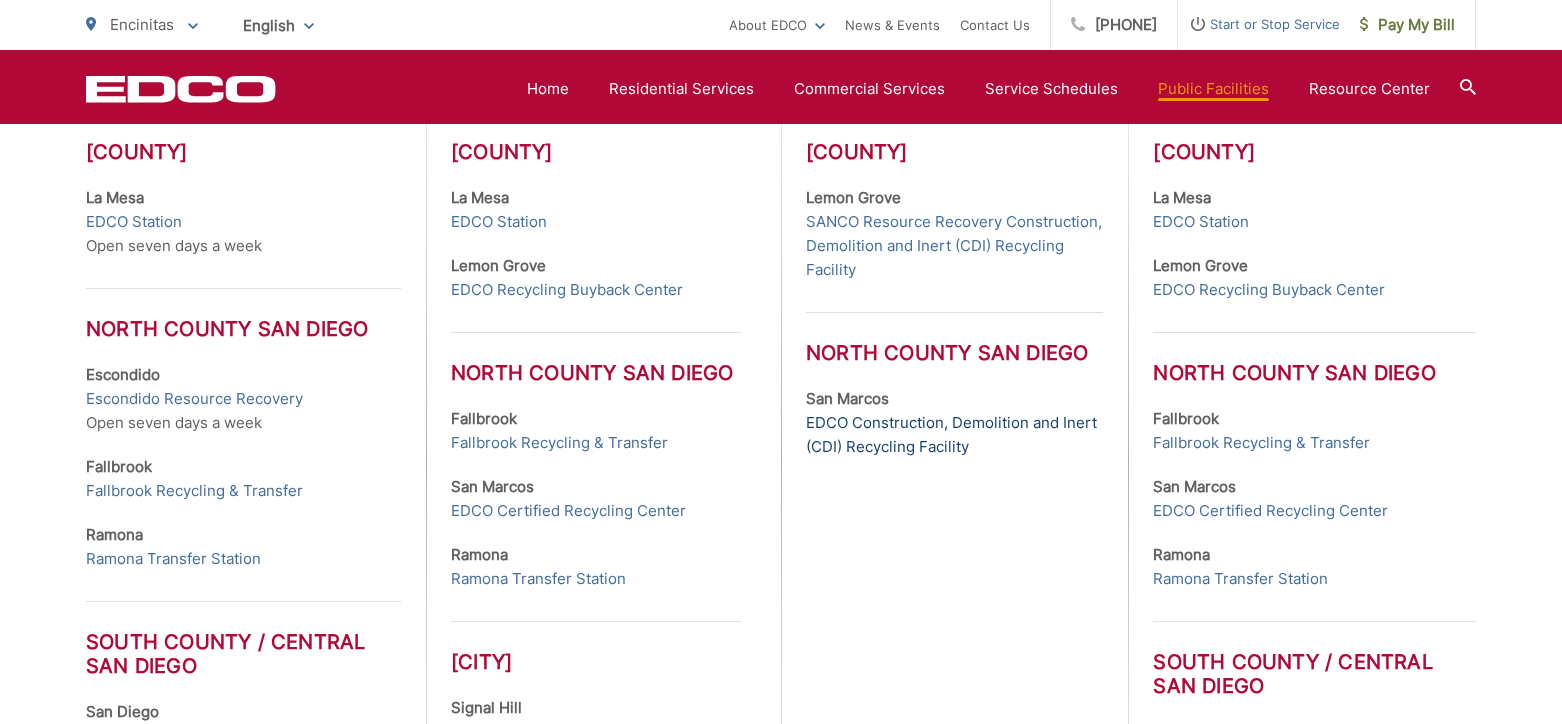 click on "EDCO Construction, Demolition and Inert (CDI) Recycling Facility" at bounding box center (954, 435) 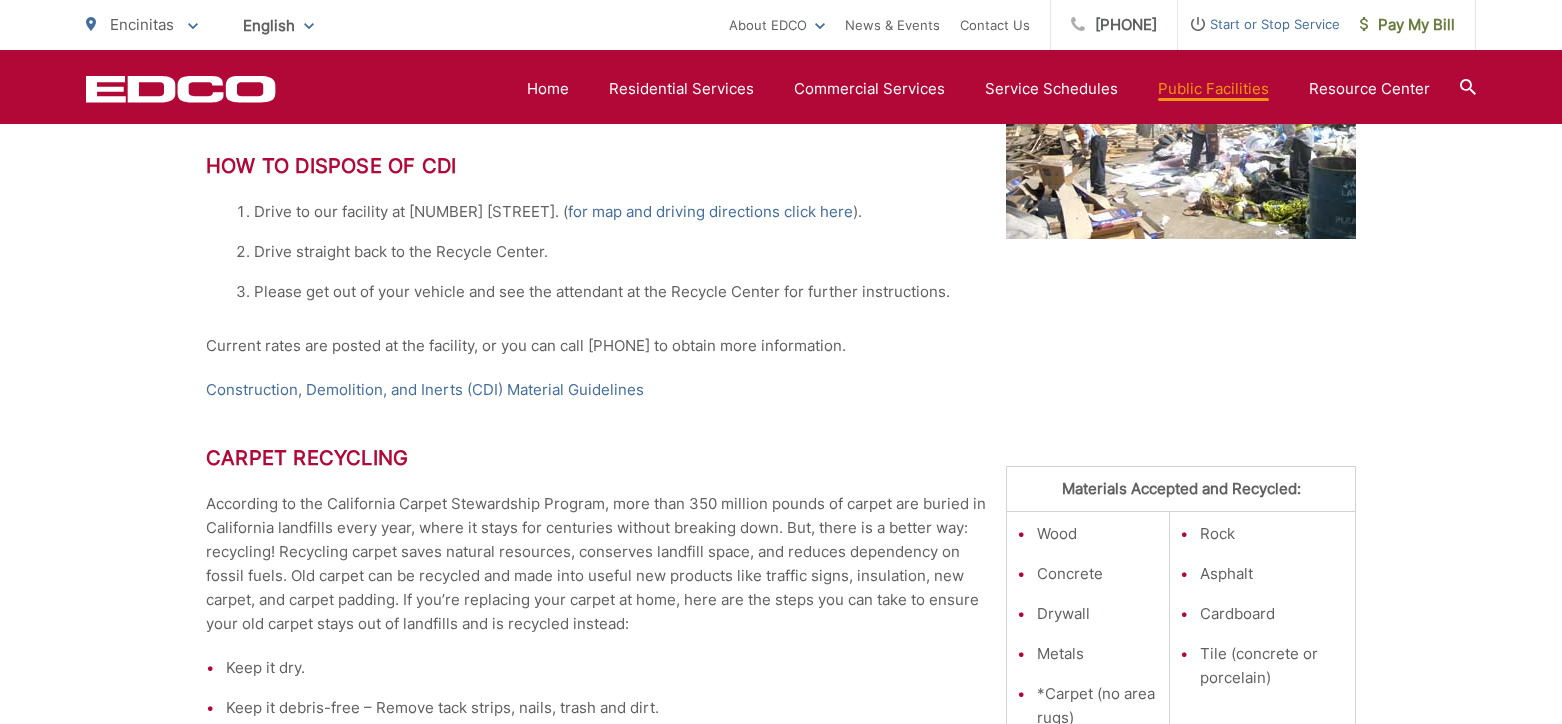 scroll, scrollTop: 550, scrollLeft: 0, axis: vertical 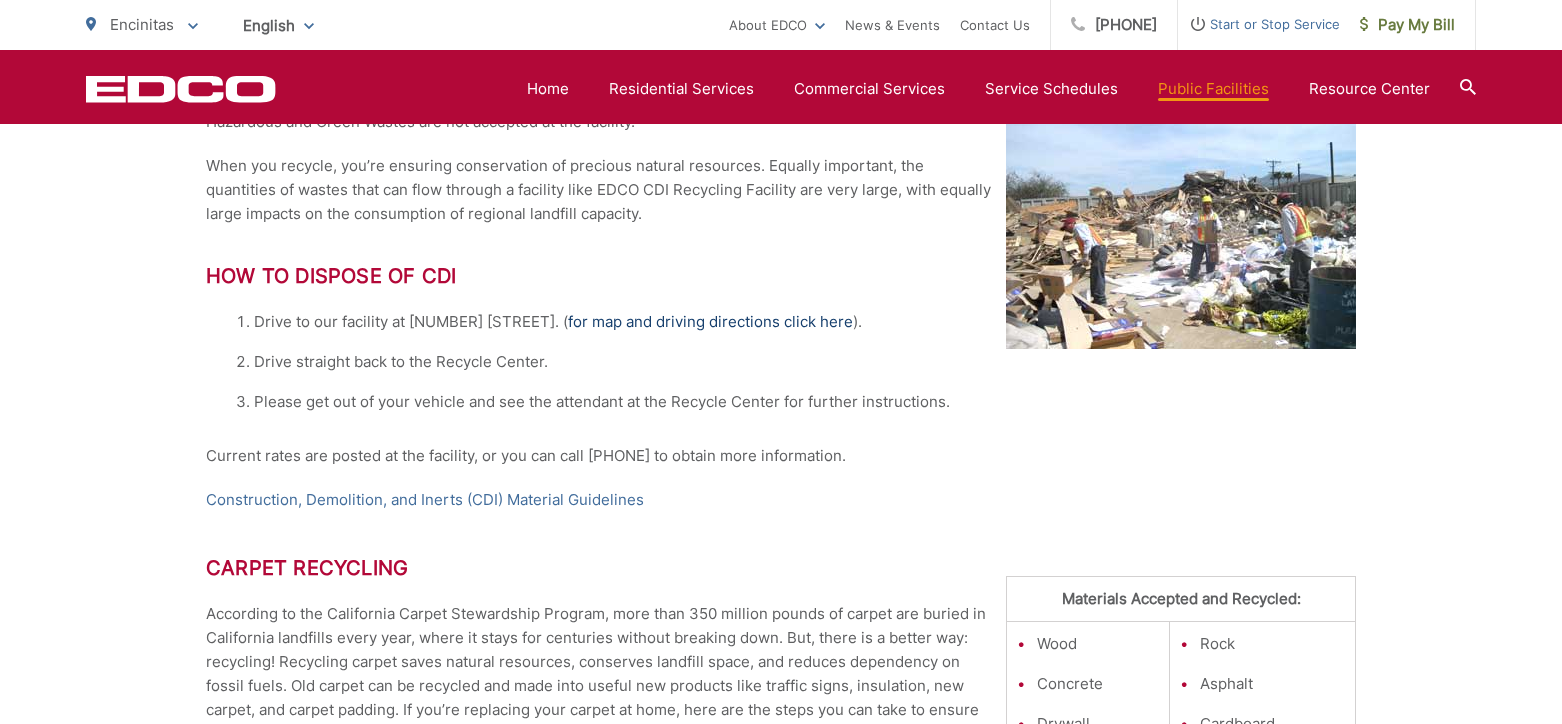 click on "for map and driving directions click here" at bounding box center (710, 322) 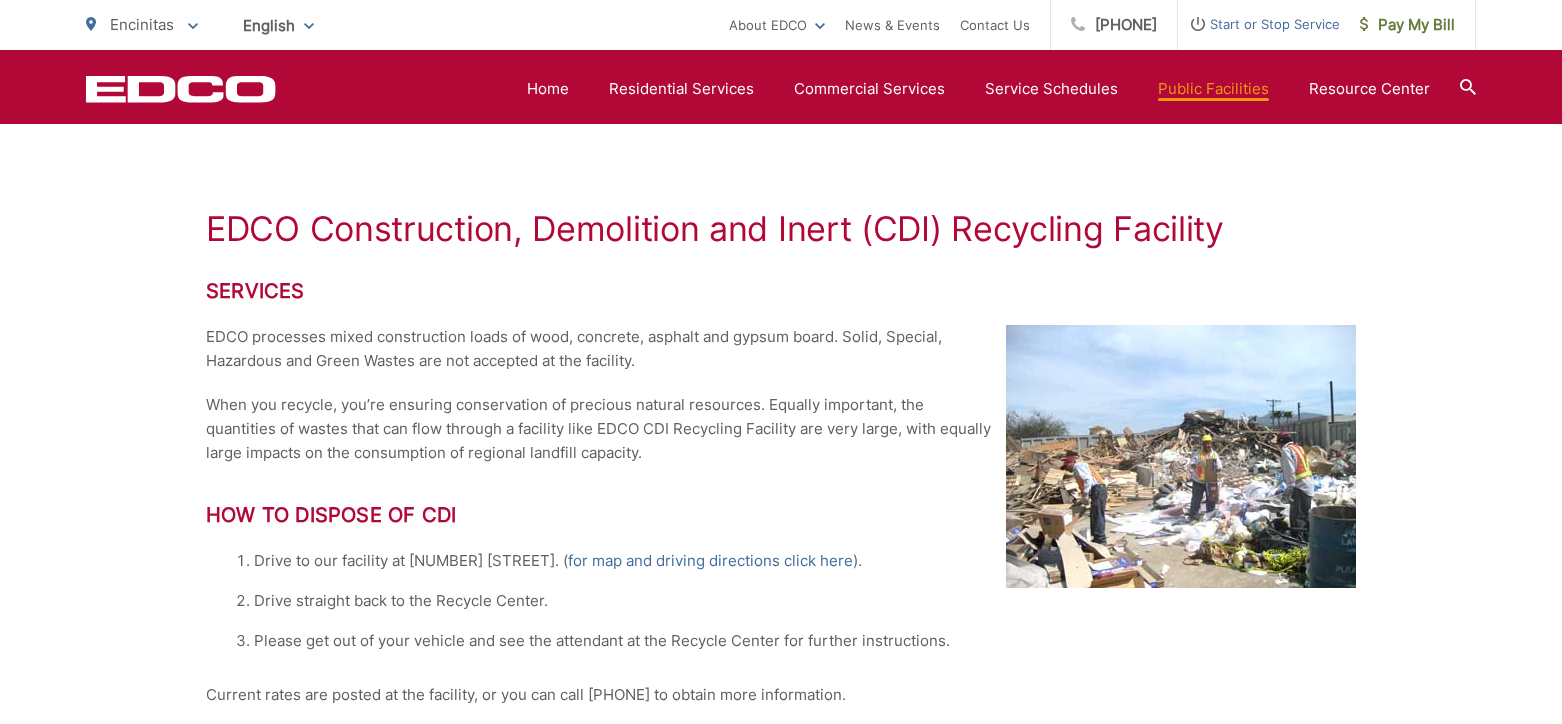 scroll, scrollTop: 0, scrollLeft: 0, axis: both 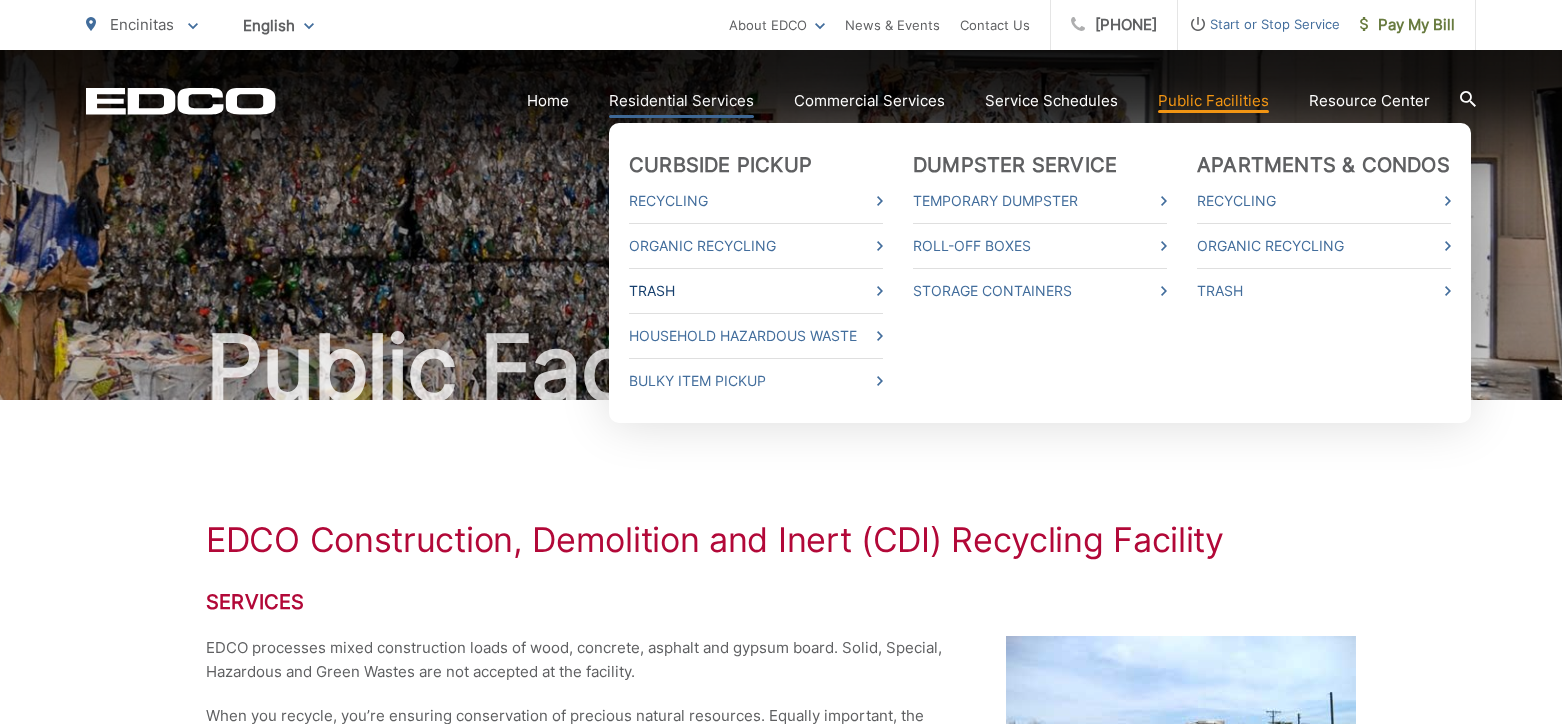 click on "Trash" at bounding box center (756, 291) 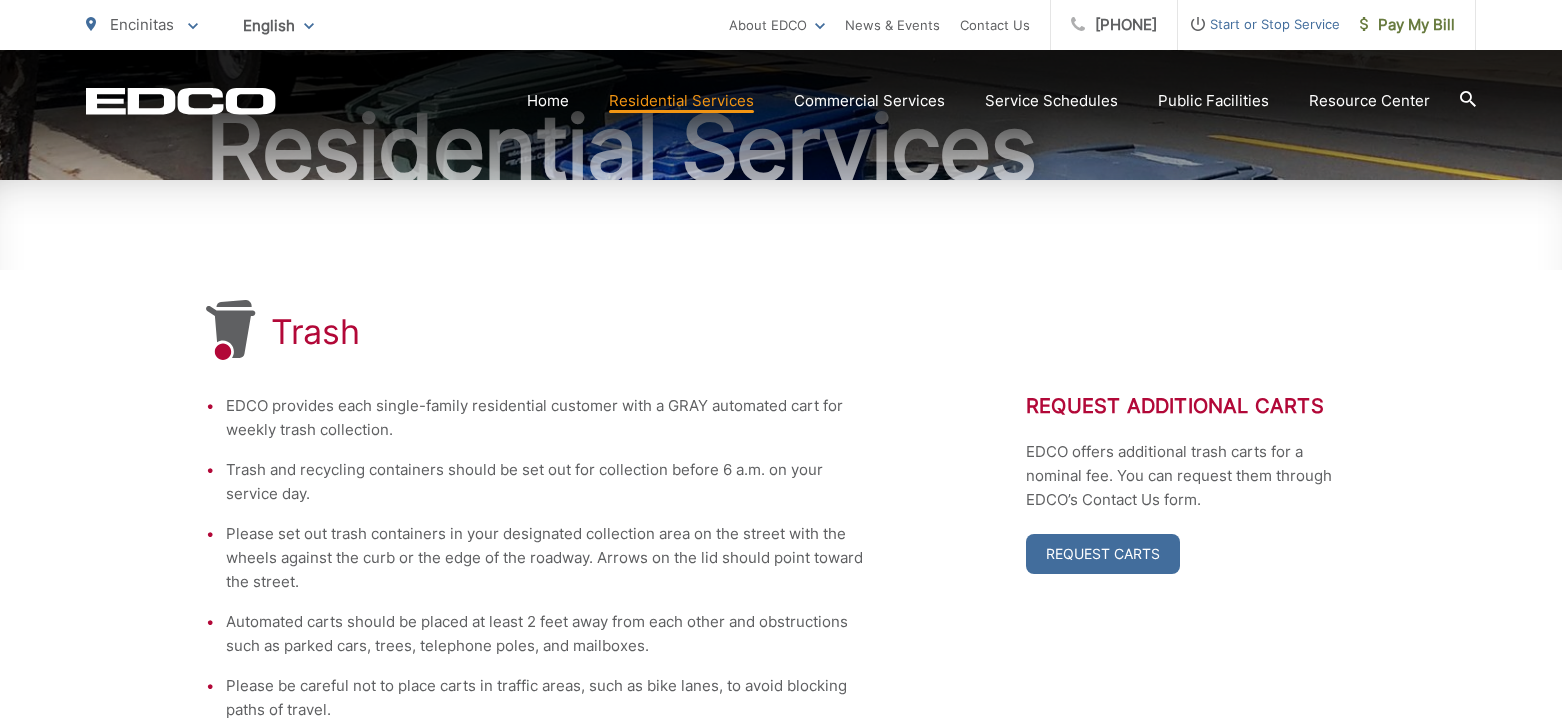 scroll, scrollTop: 0, scrollLeft: 0, axis: both 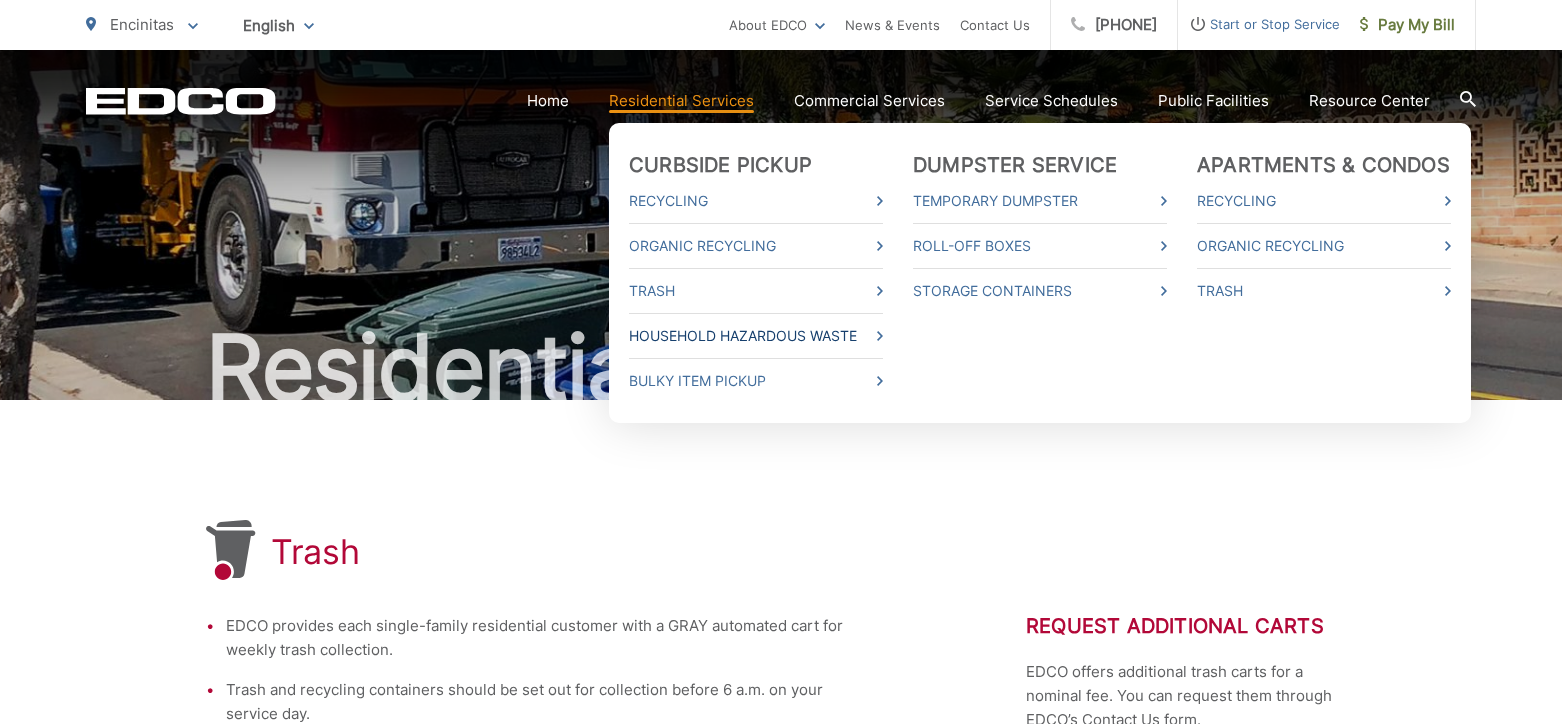 click on "Household Hazardous Waste" at bounding box center (756, 336) 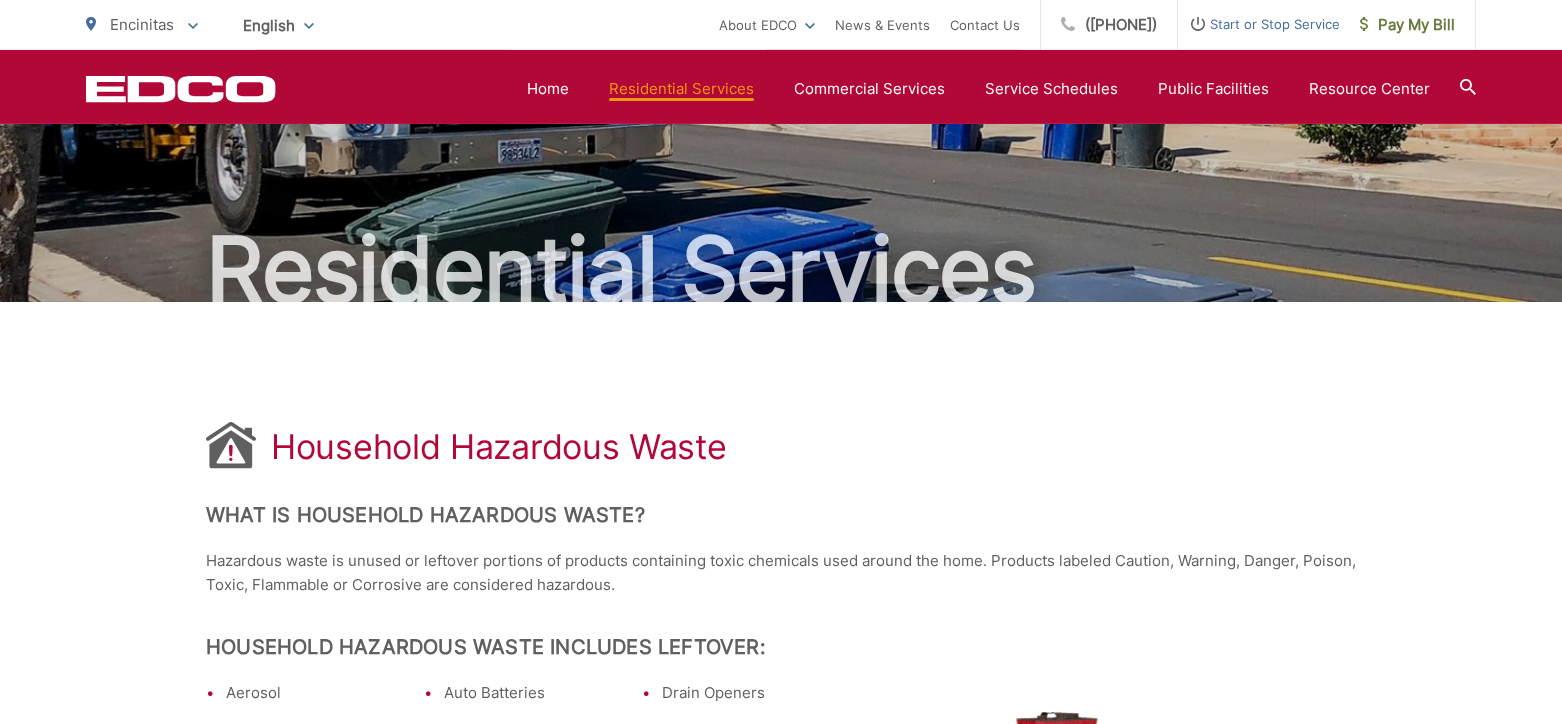 scroll, scrollTop: 0, scrollLeft: 0, axis: both 